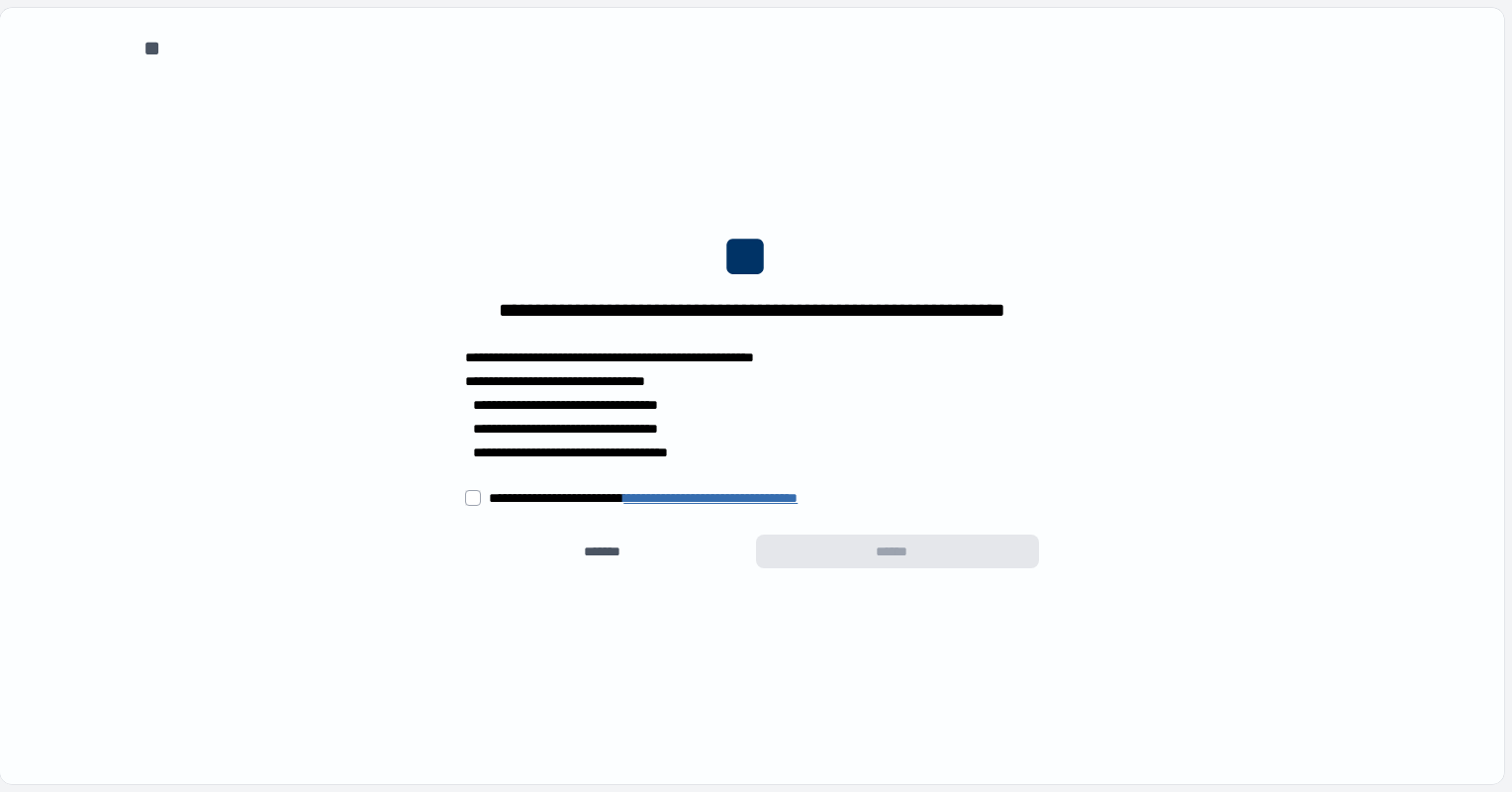 scroll, scrollTop: 0, scrollLeft: 0, axis: both 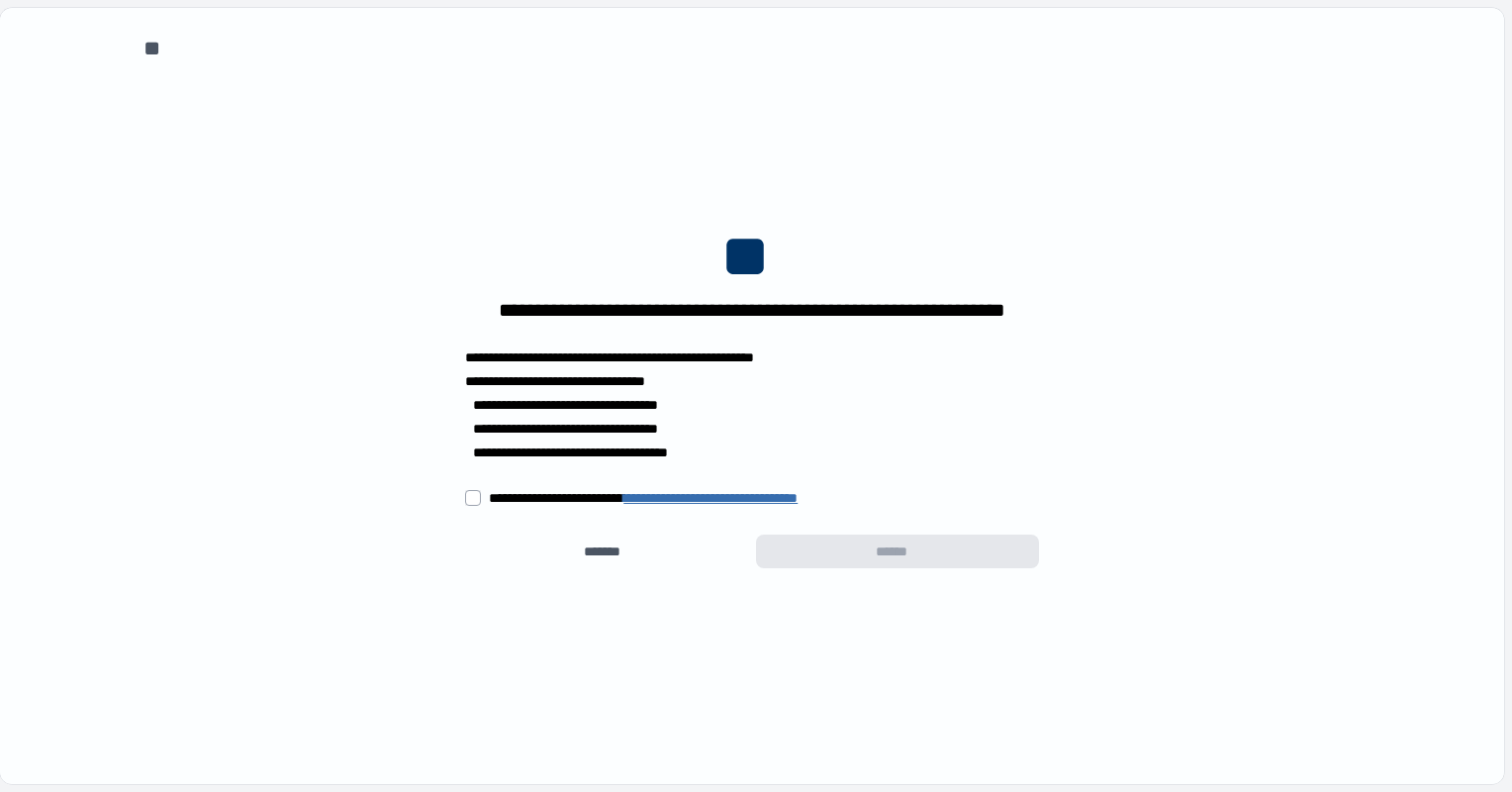 click on "**********" at bounding box center (752, 498) 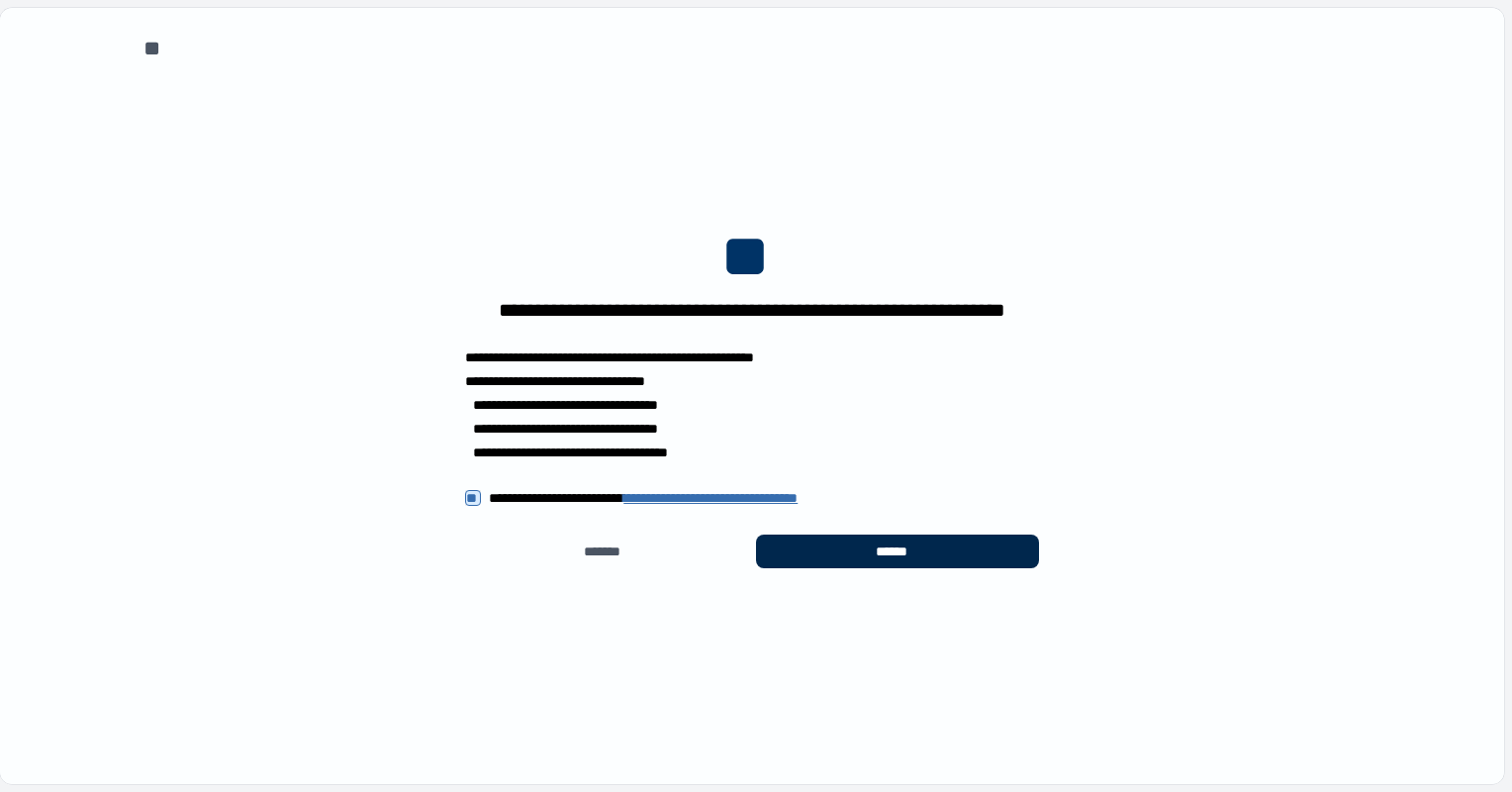 click on "******" at bounding box center (898, 551) 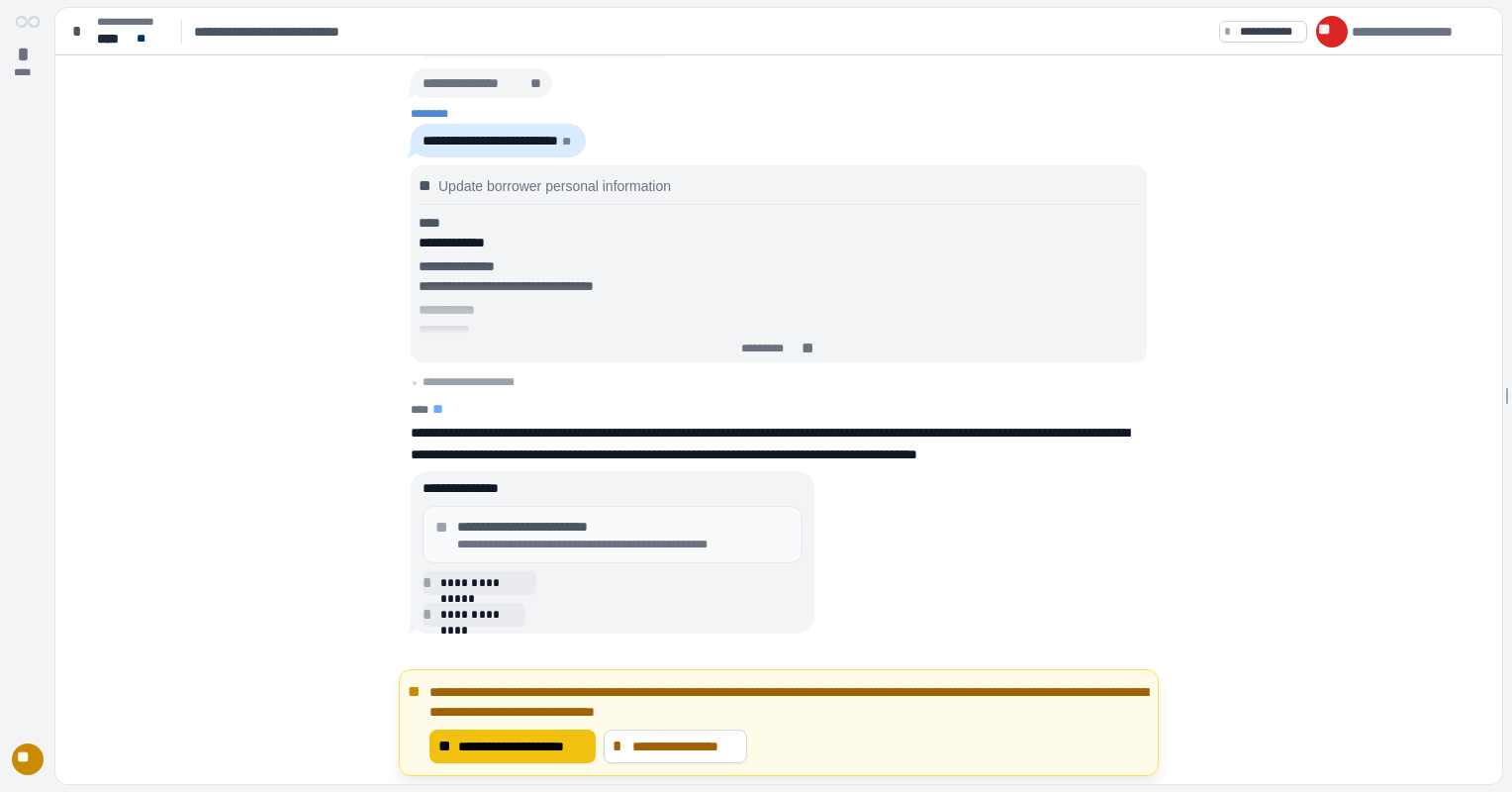 click on "**********" at bounding box center [522, 746] 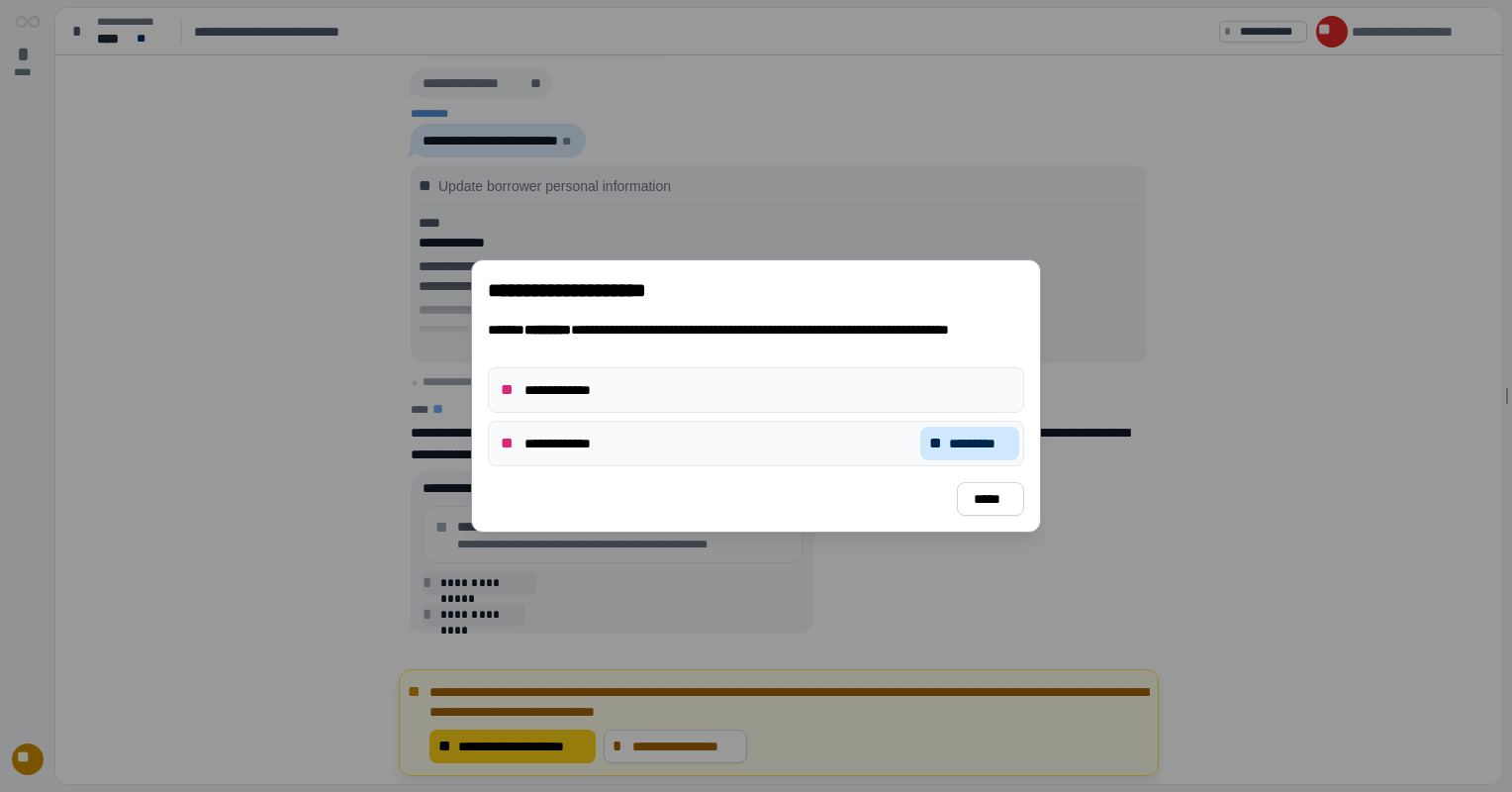 click on "*********" at bounding box center [980, 444] 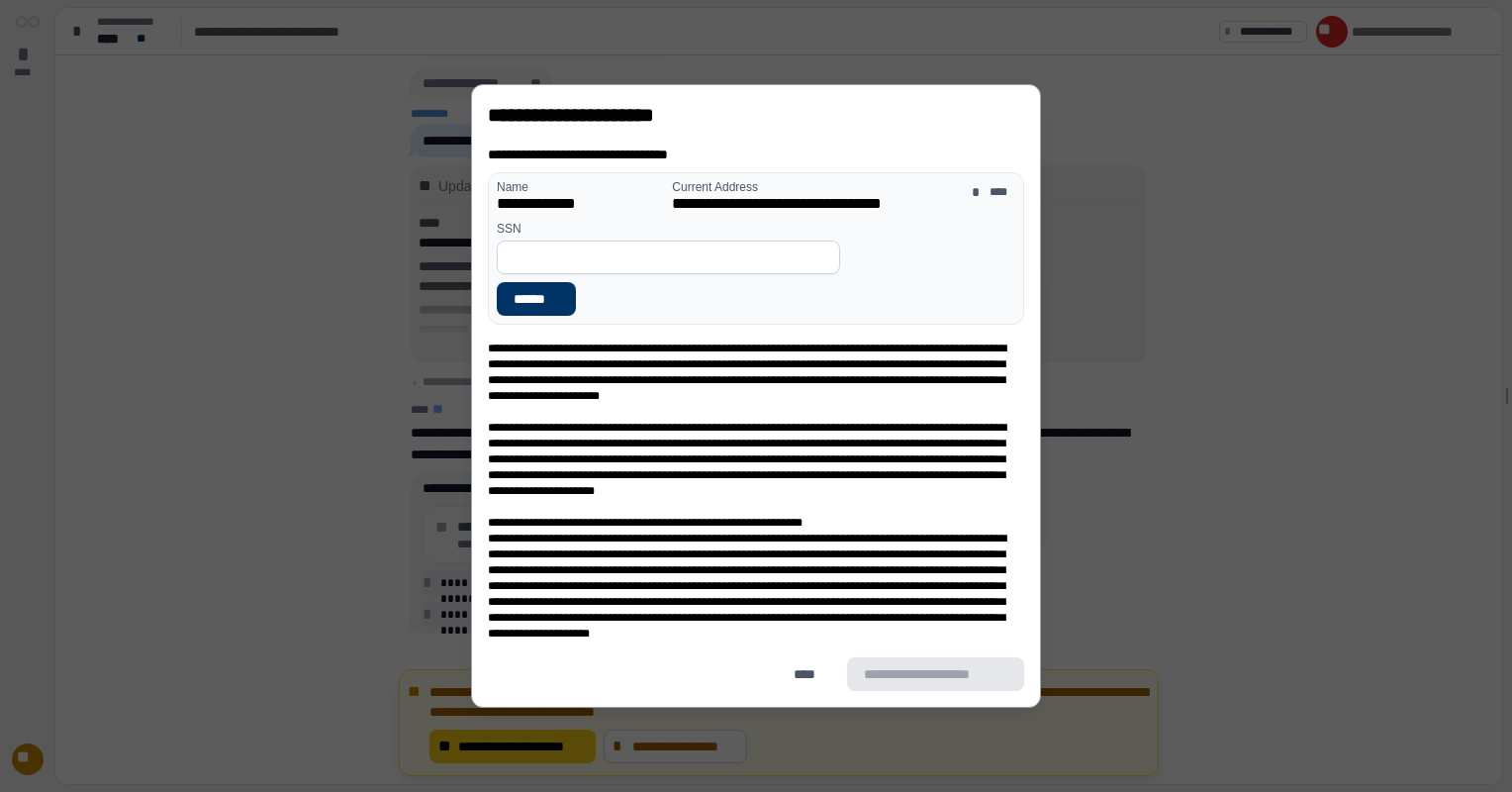 click at bounding box center [668, 257] 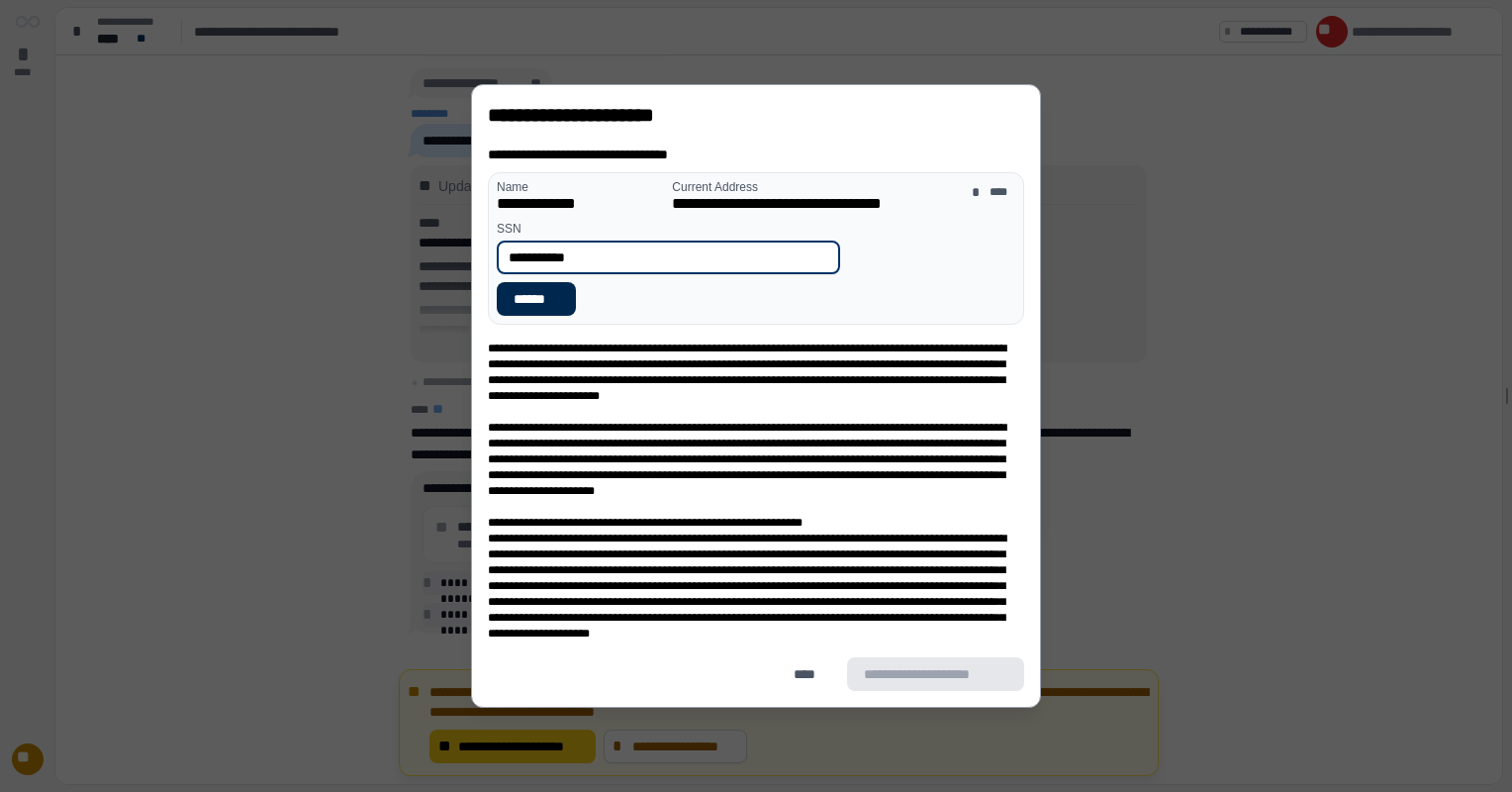 type on "**********" 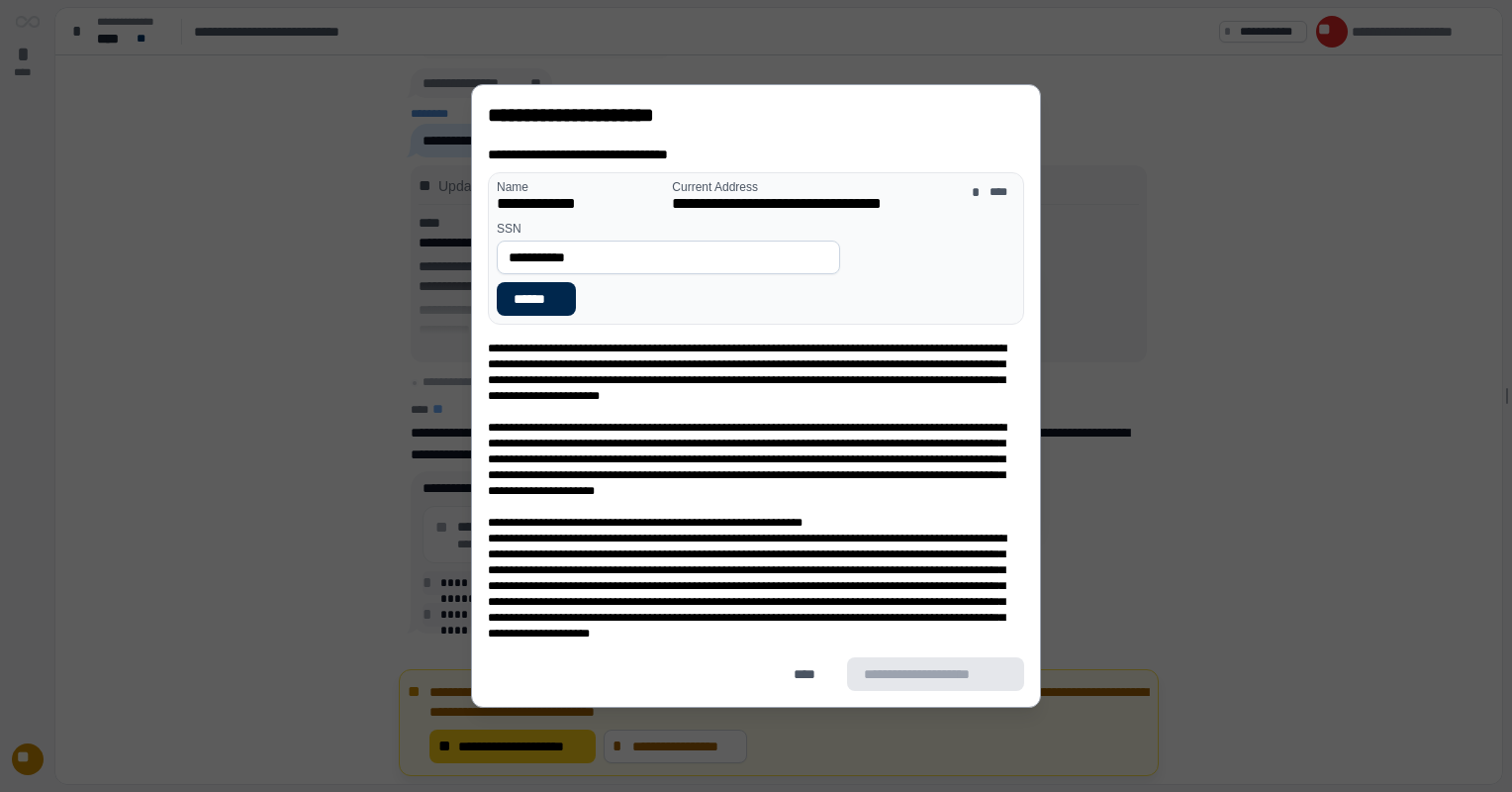 click on "******" at bounding box center [536, 299] 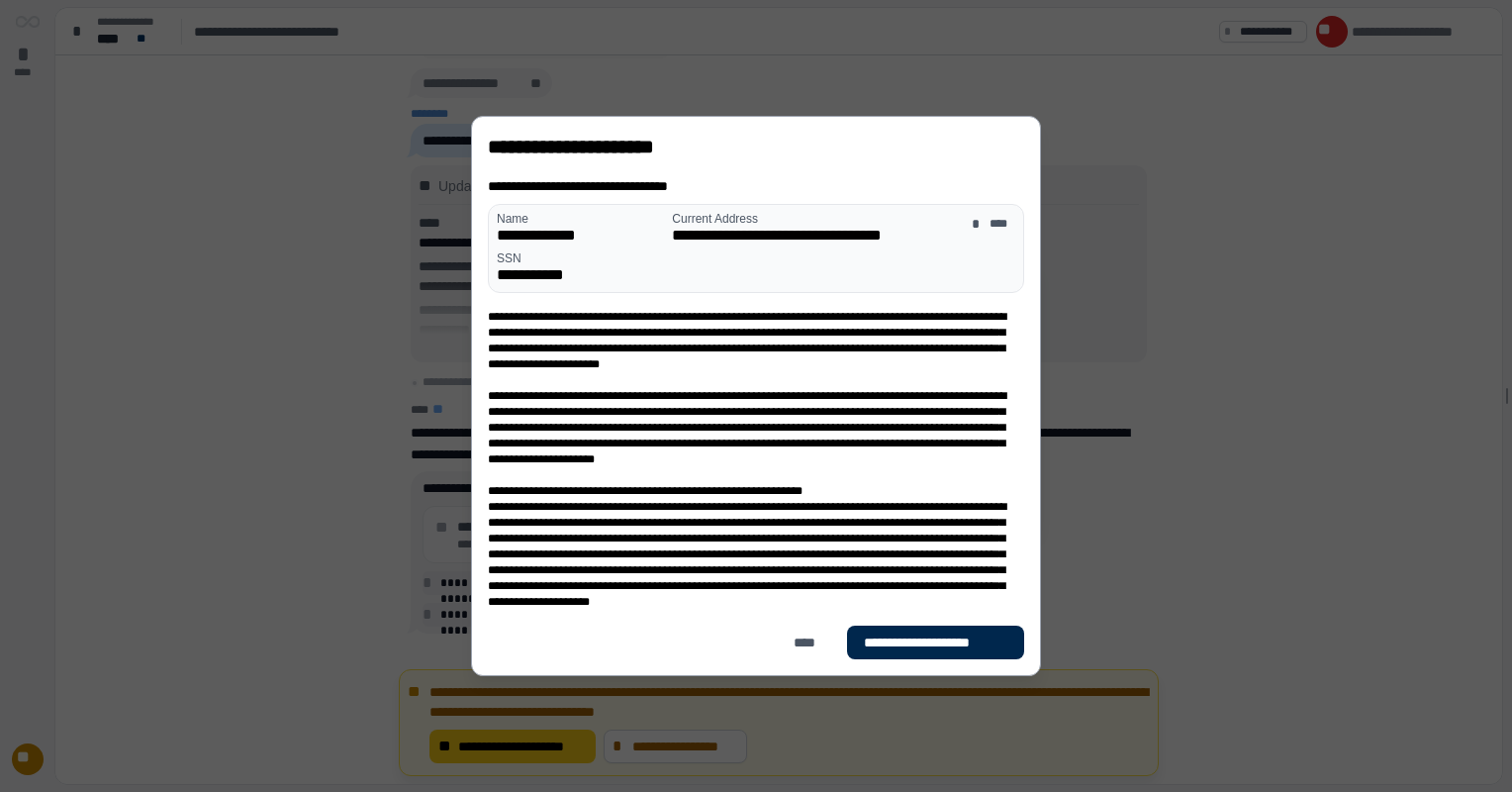 click on "**********" at bounding box center [935, 643] 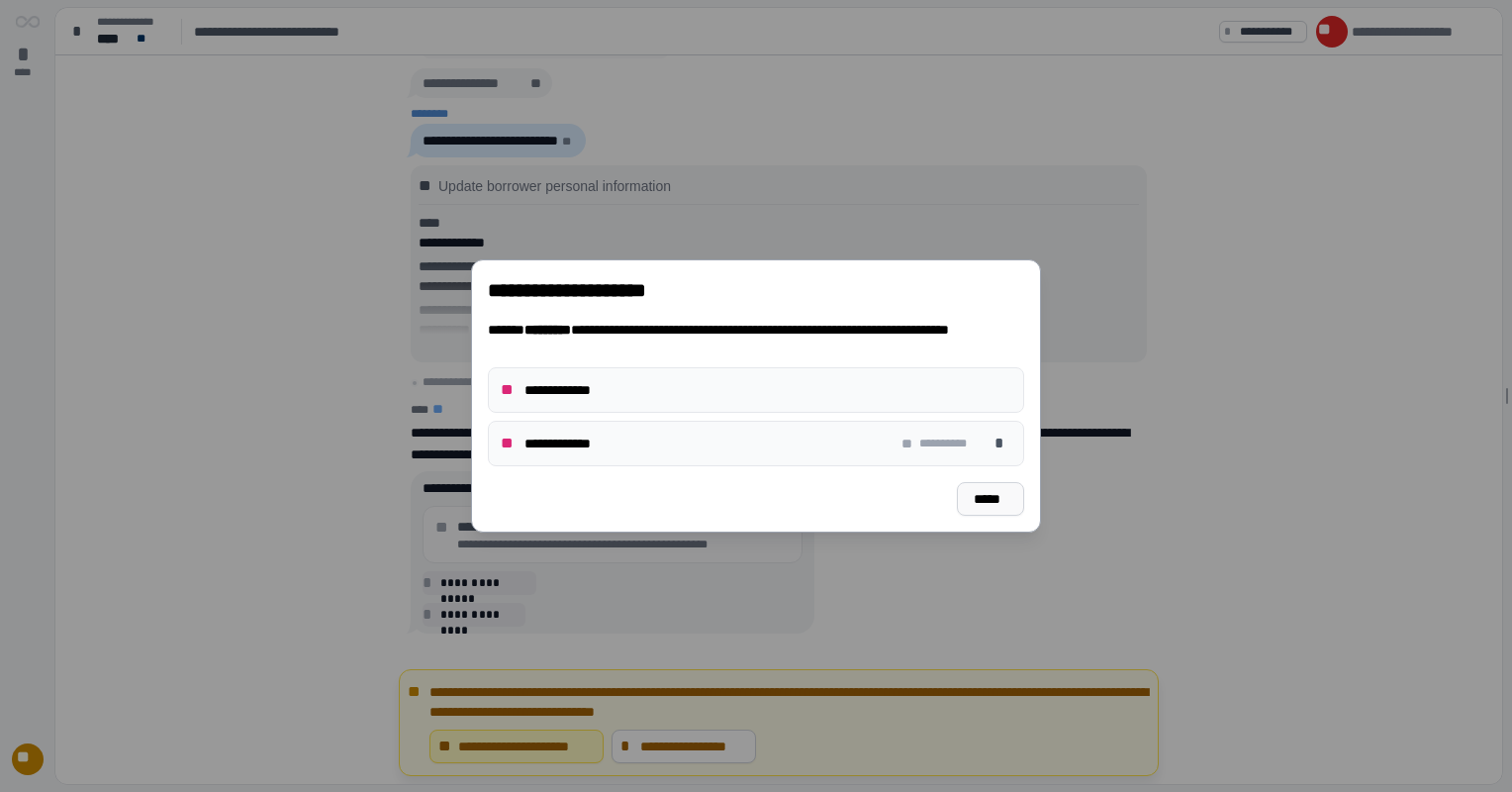 click on "*****" at bounding box center [991, 499] 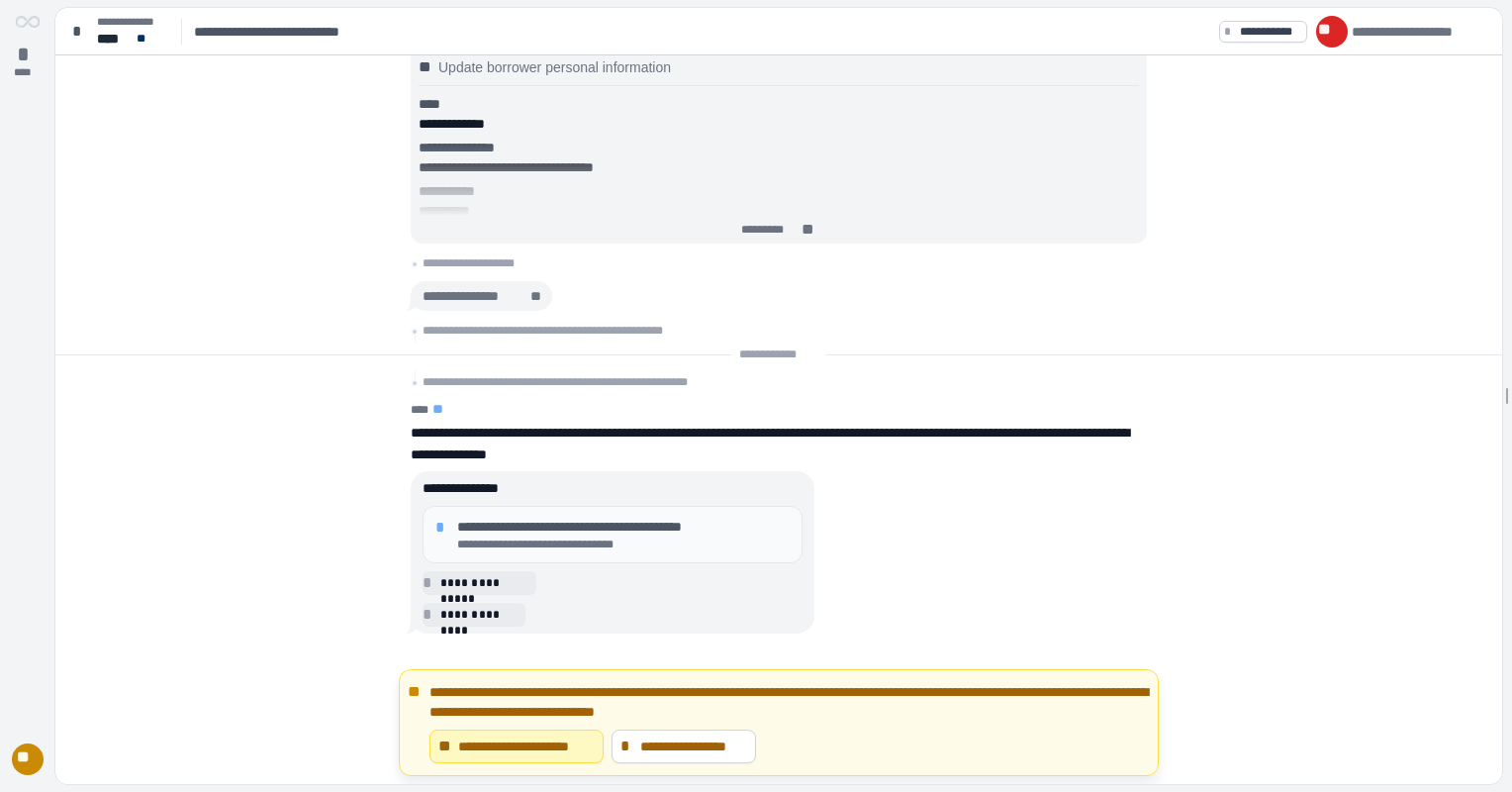 click on "*" at bounding box center [443, 528] 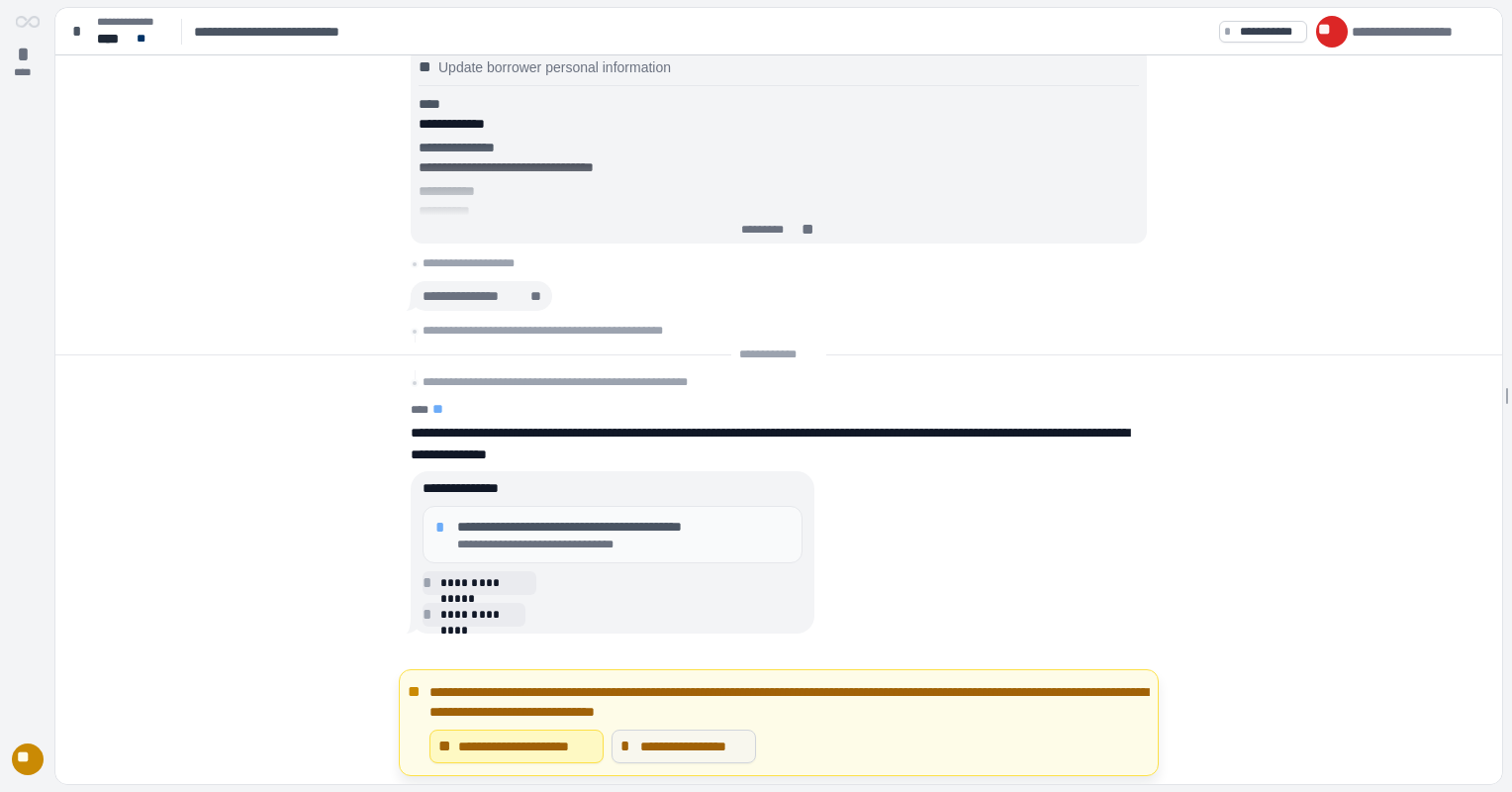 click on "**********" at bounding box center (693, 746) 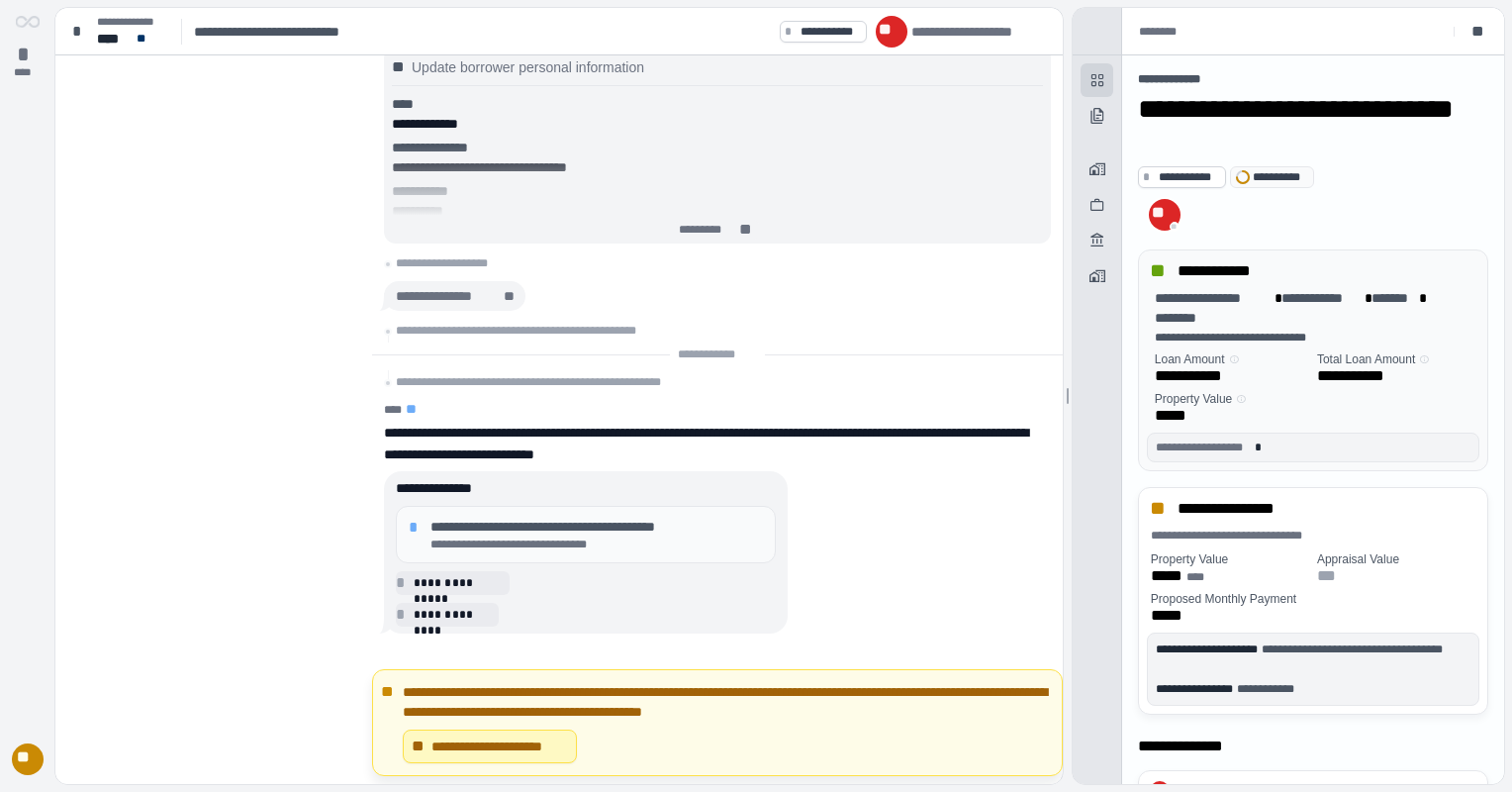 click on "*" at bounding box center (417, 528) 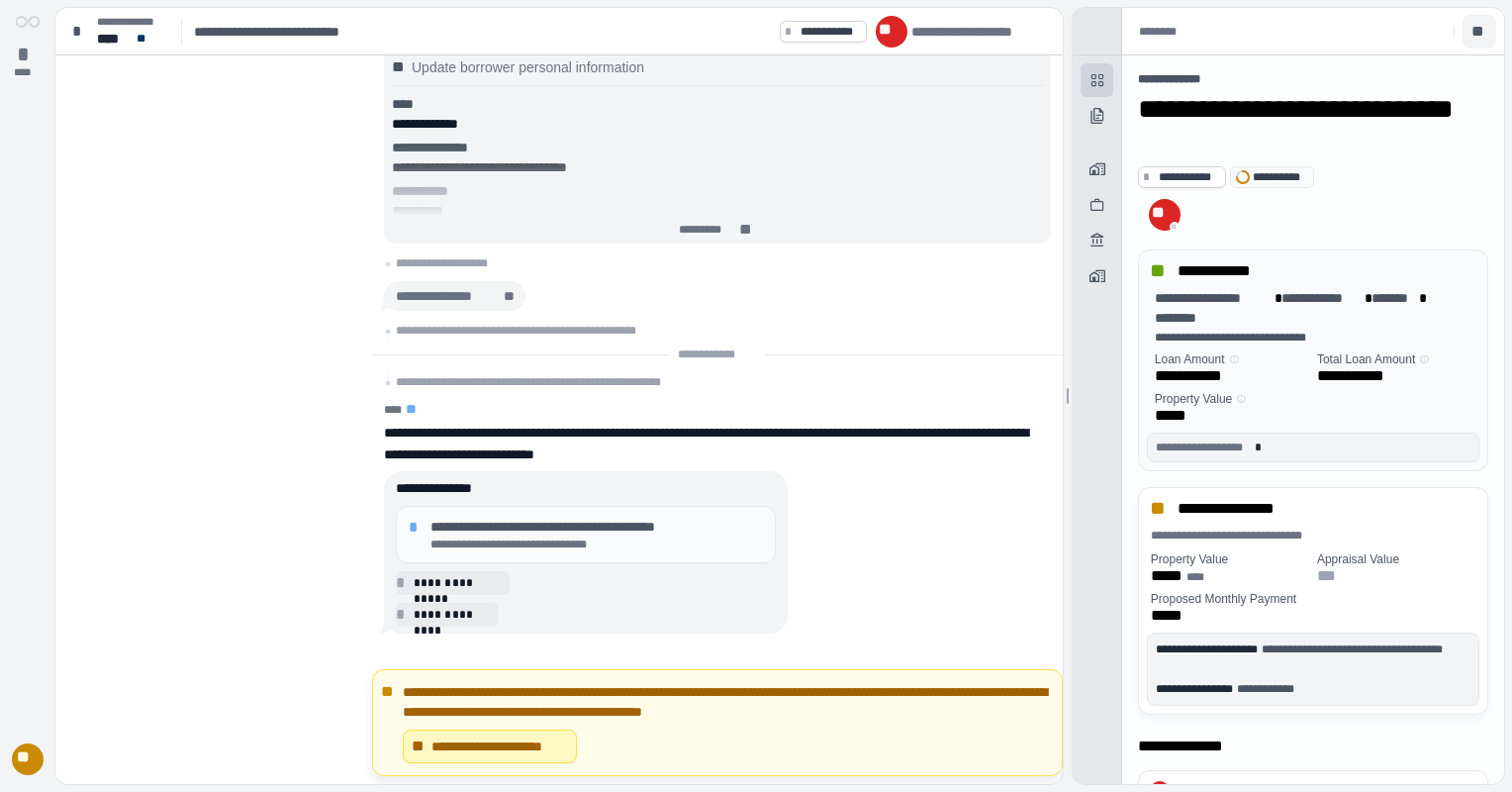 click on "**" at bounding box center [1479, 32] 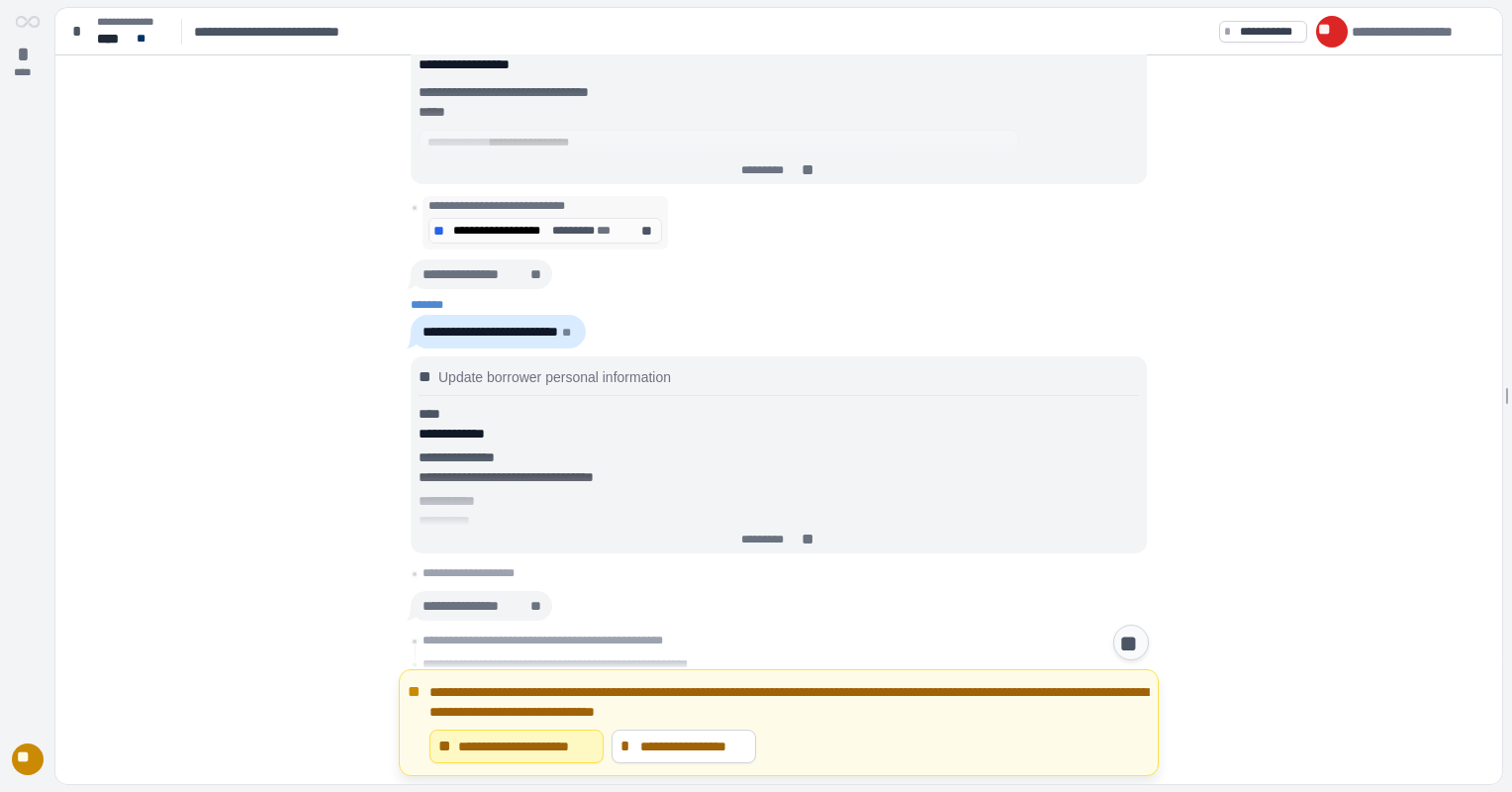 scroll, scrollTop: 0, scrollLeft: 0, axis: both 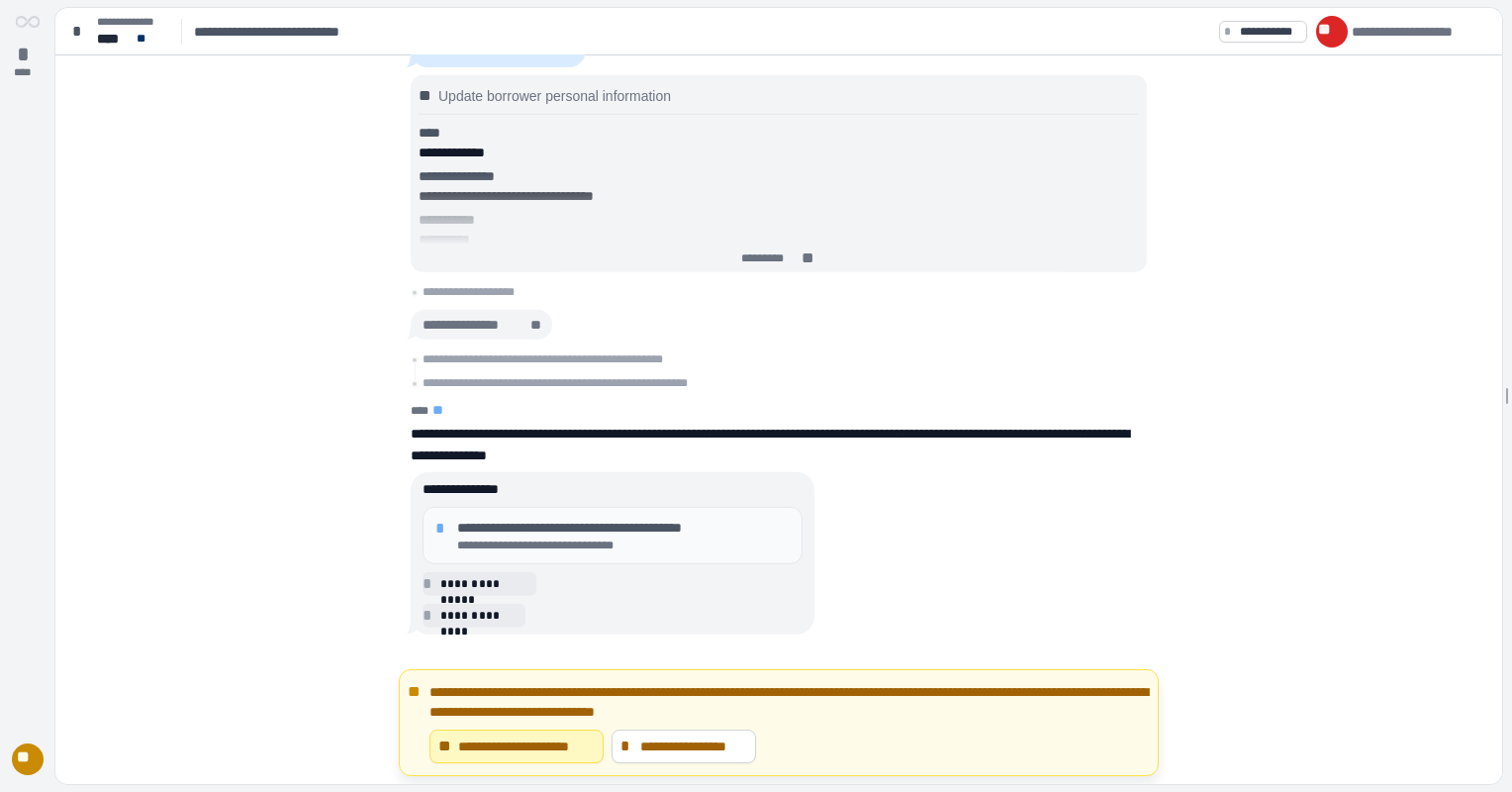 click on "*" at bounding box center [443, 528] 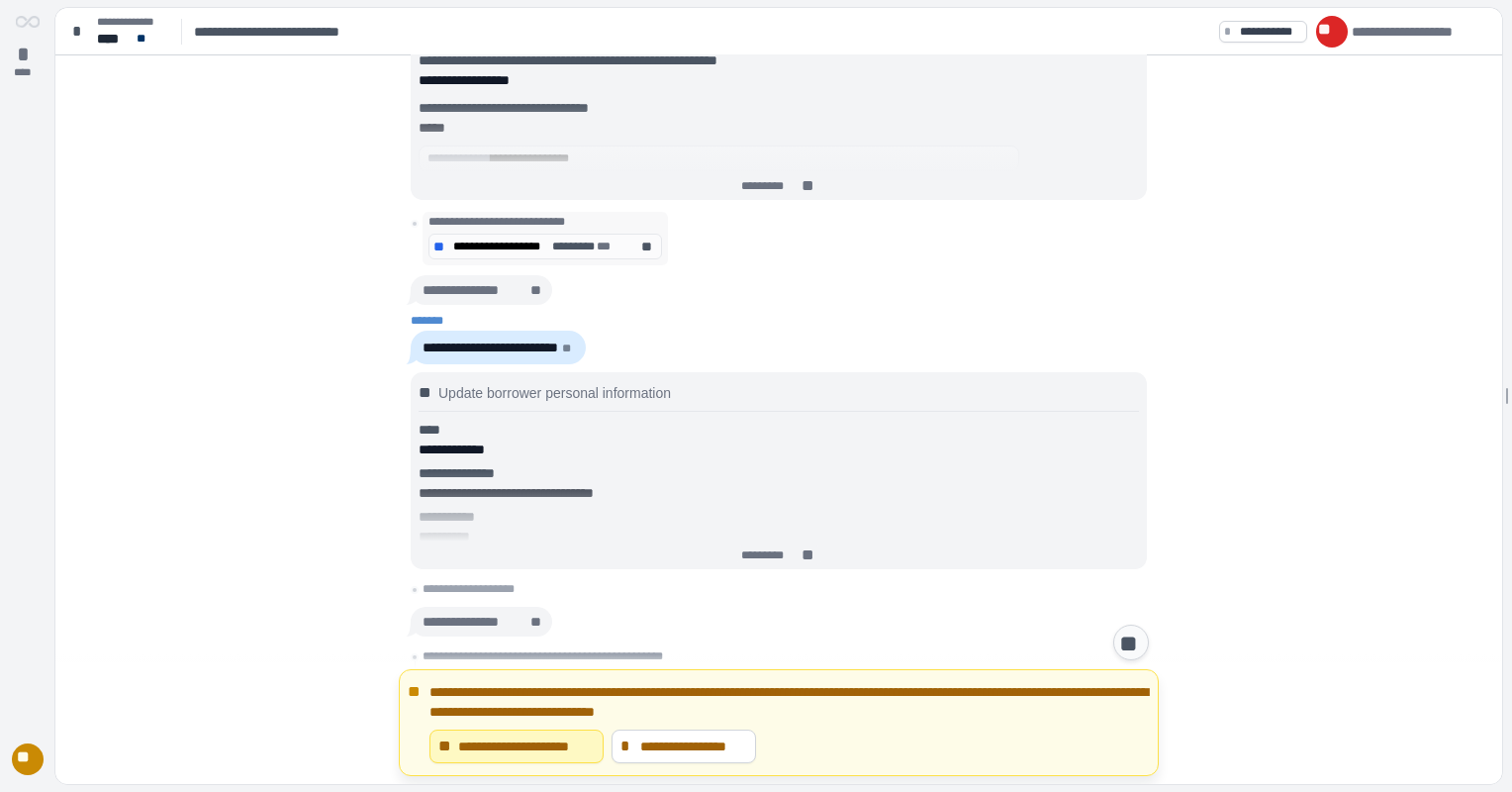 scroll, scrollTop: 0, scrollLeft: 0, axis: both 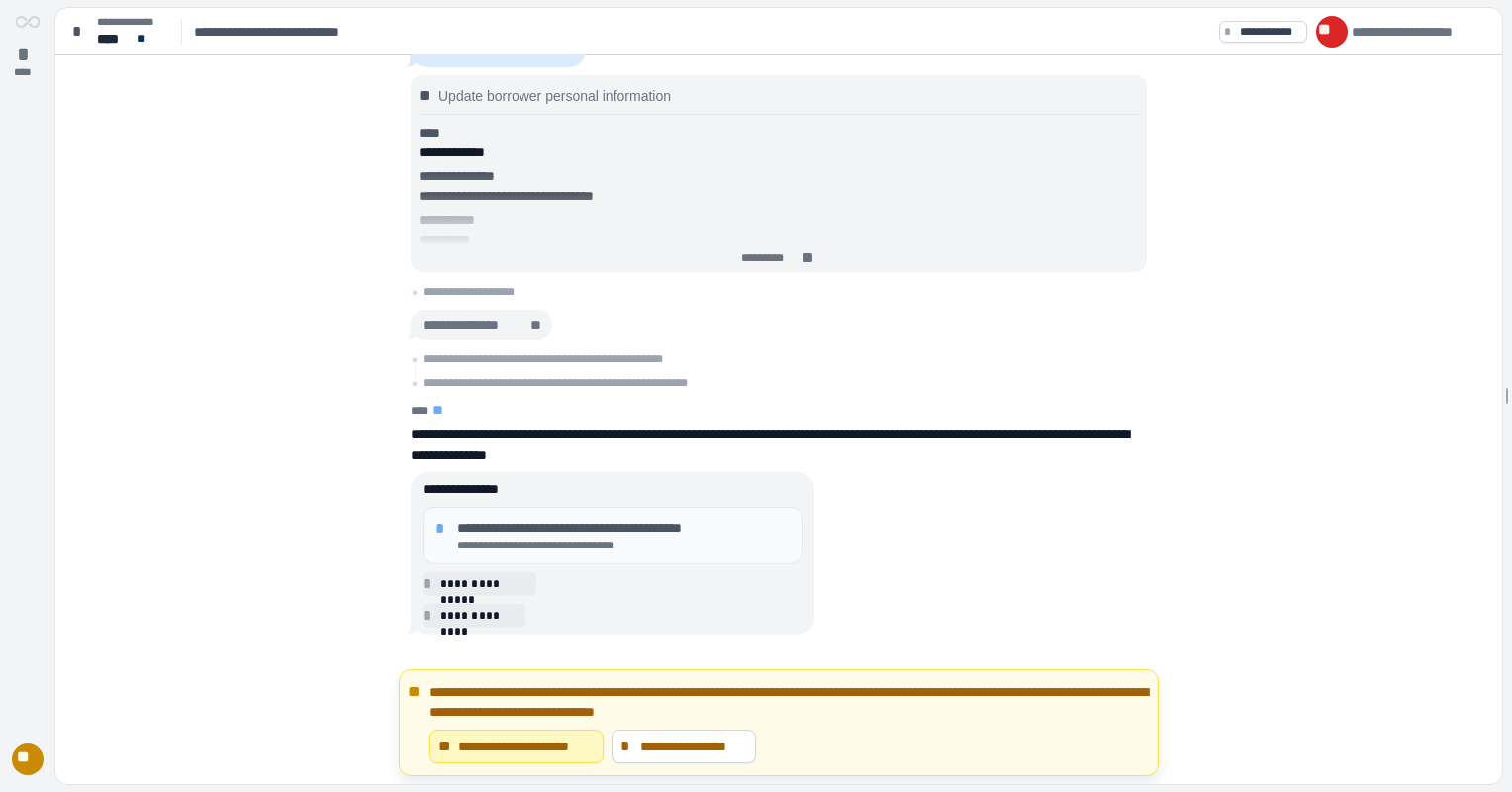 click on "*" at bounding box center (443, 528) 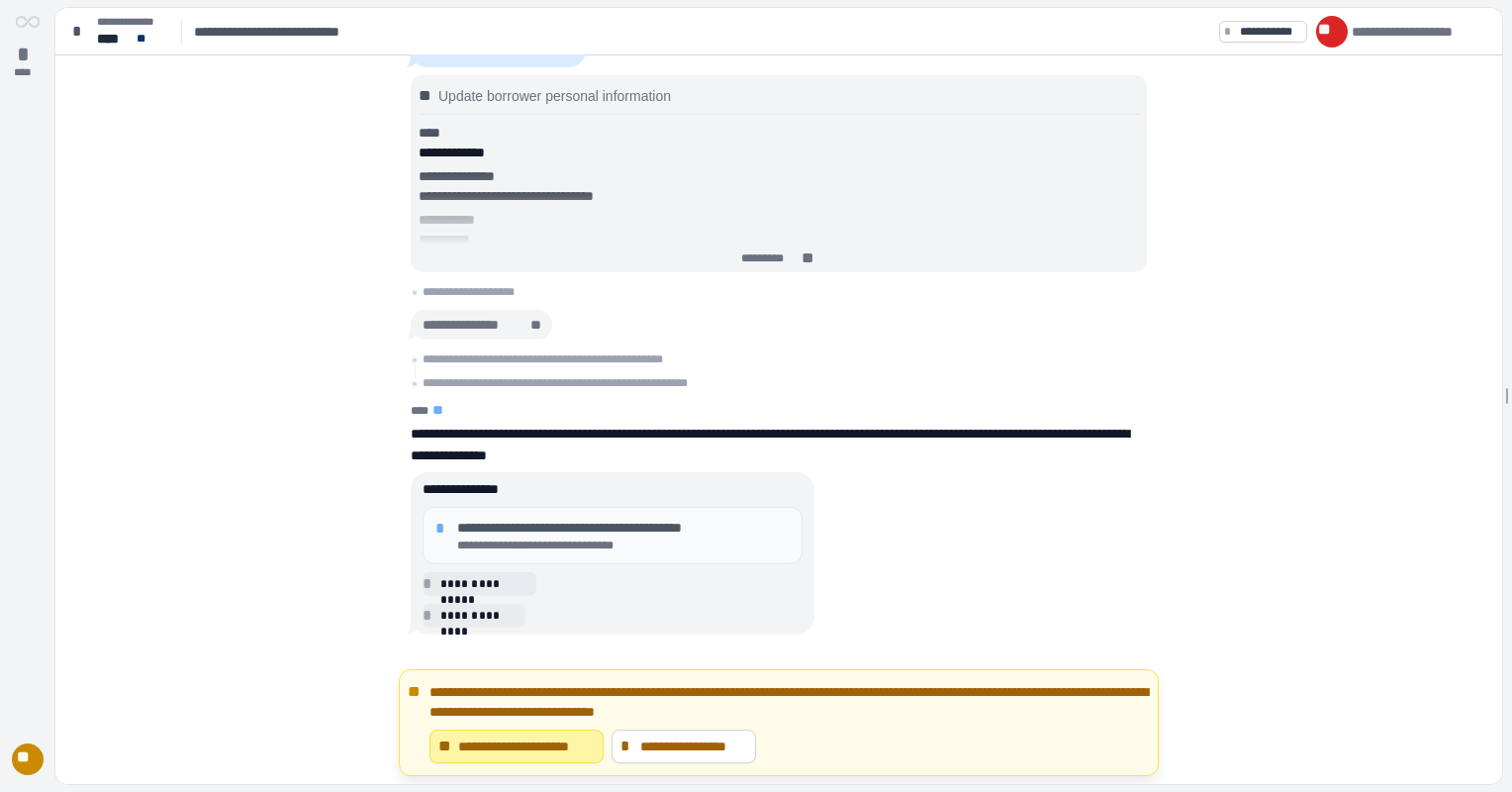 click on "**********" at bounding box center (526, 746) 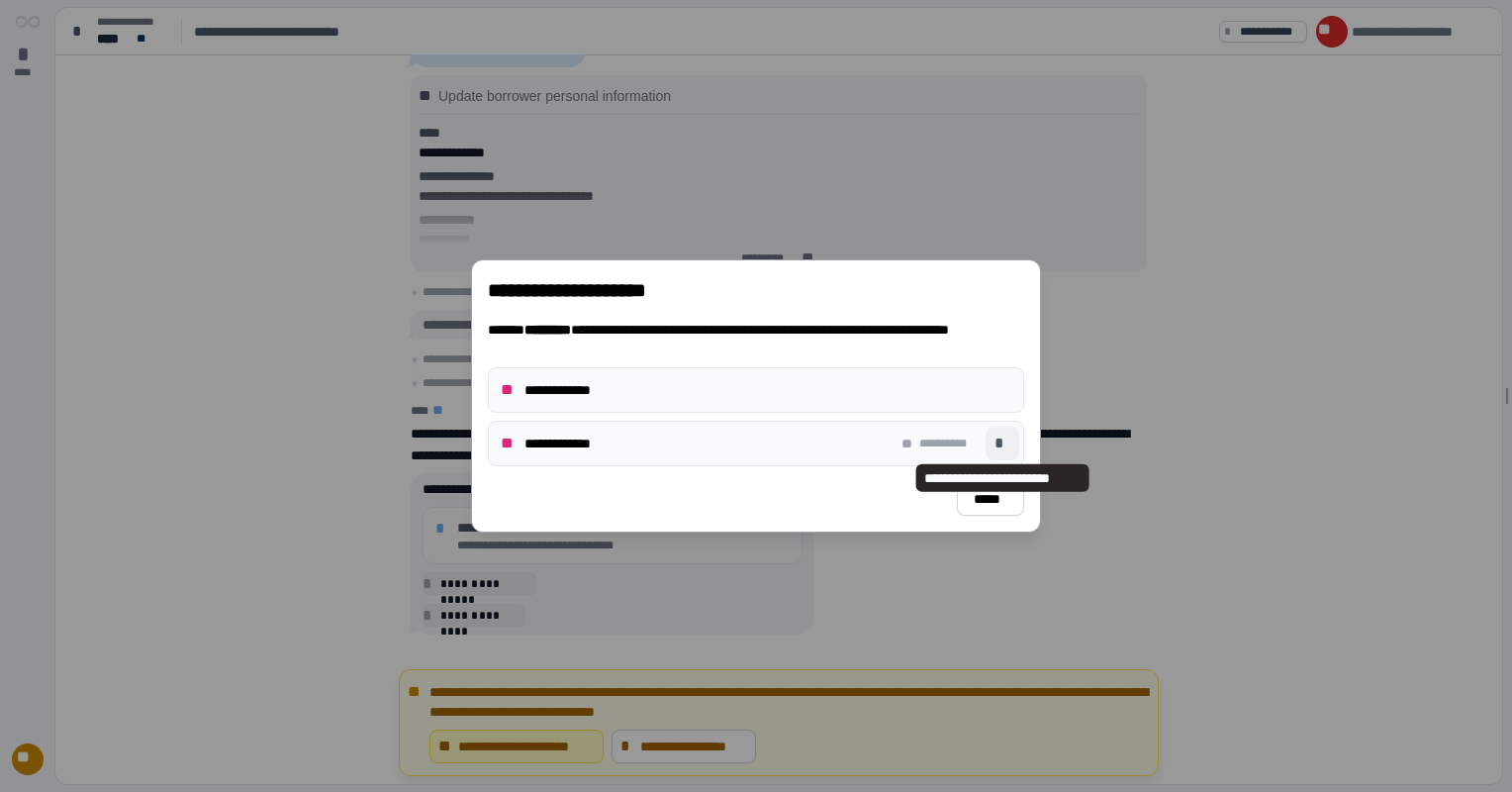click on "*" at bounding box center [1002, 444] 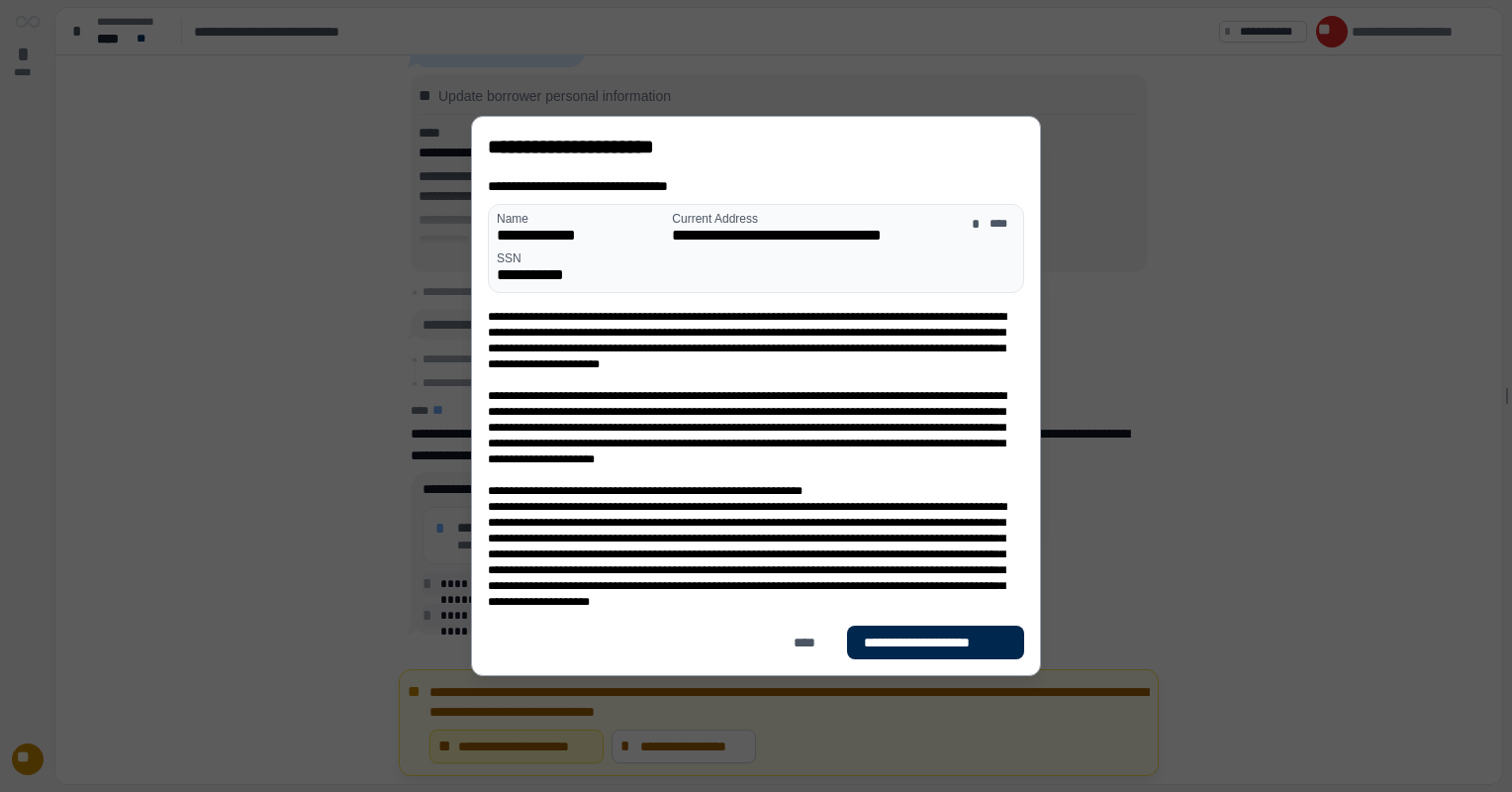 click on "**********" at bounding box center [935, 643] 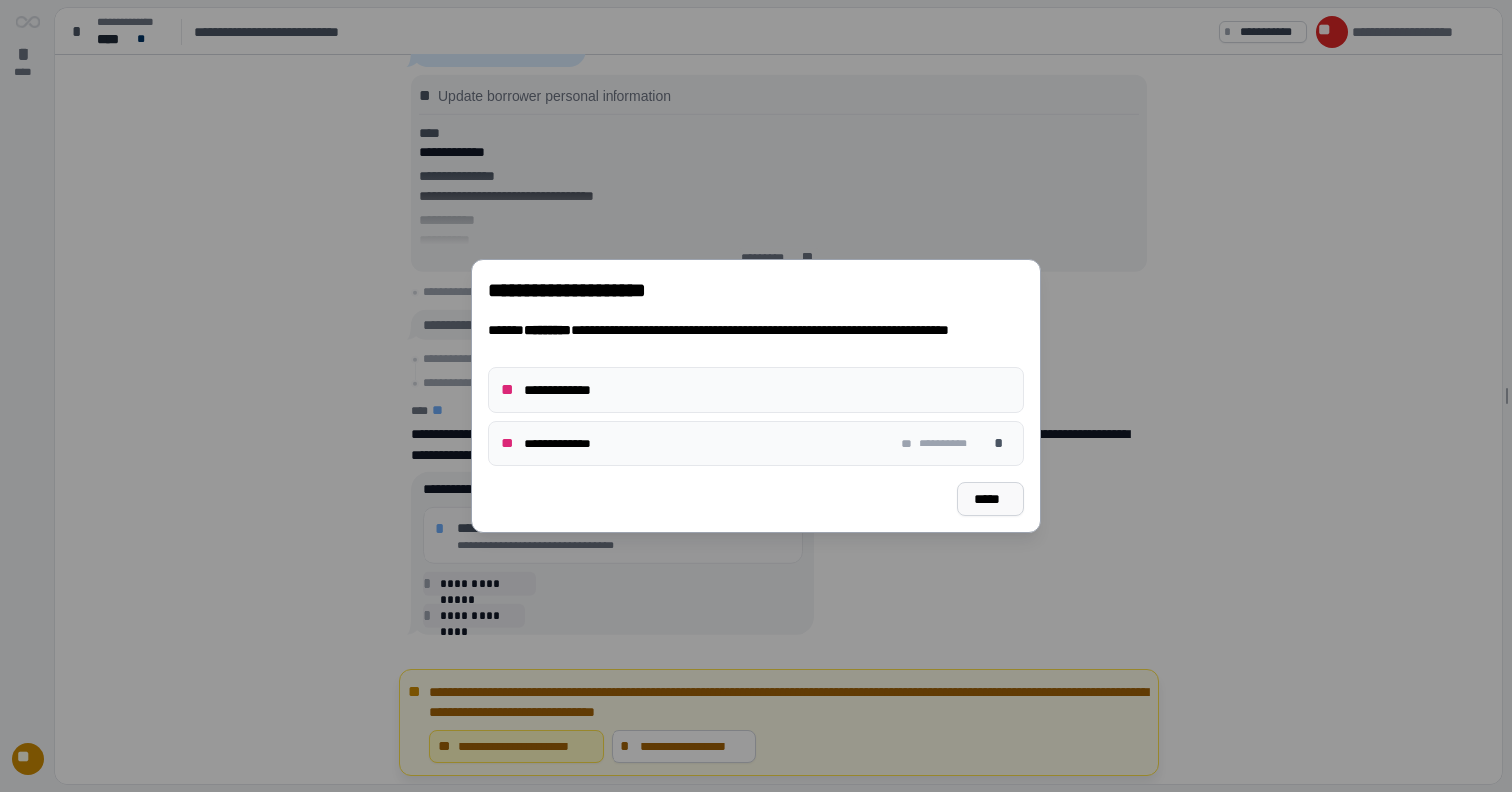 click on "*****" at bounding box center (991, 499) 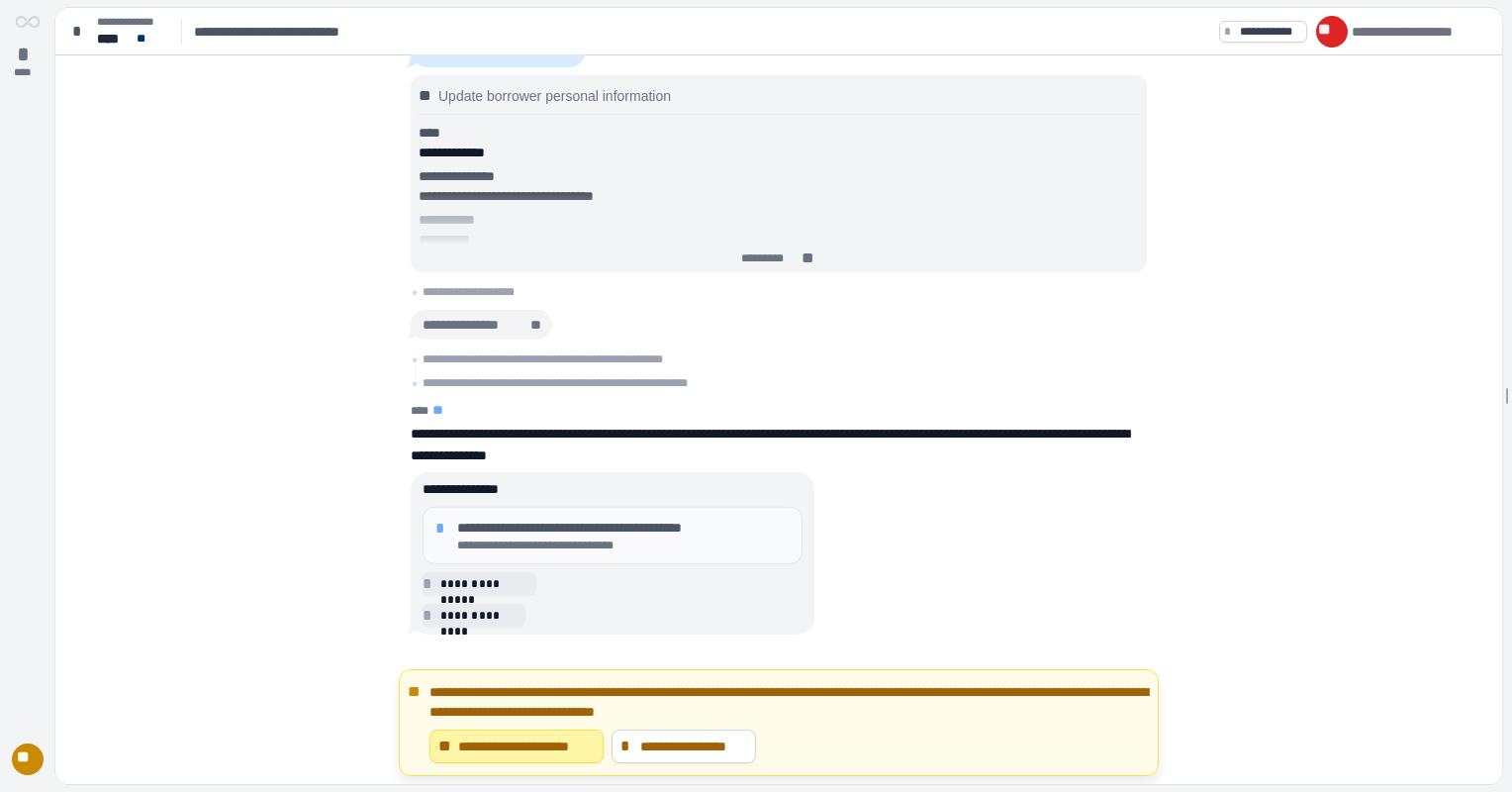 click on "**********" at bounding box center (526, 746) 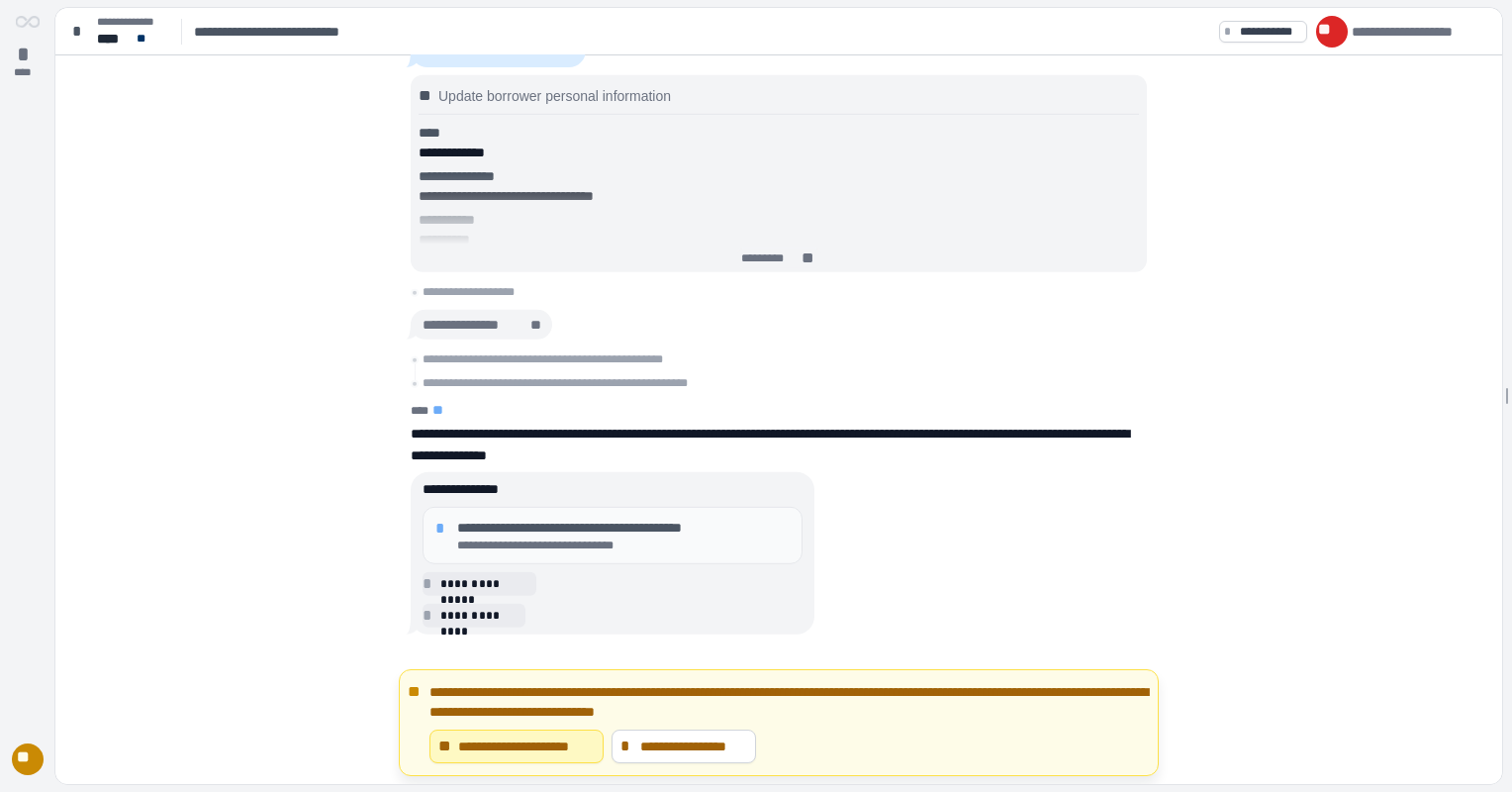 drag, startPoint x: 1086, startPoint y: 532, endPoint x: 1056, endPoint y: 543, distance: 31.95309 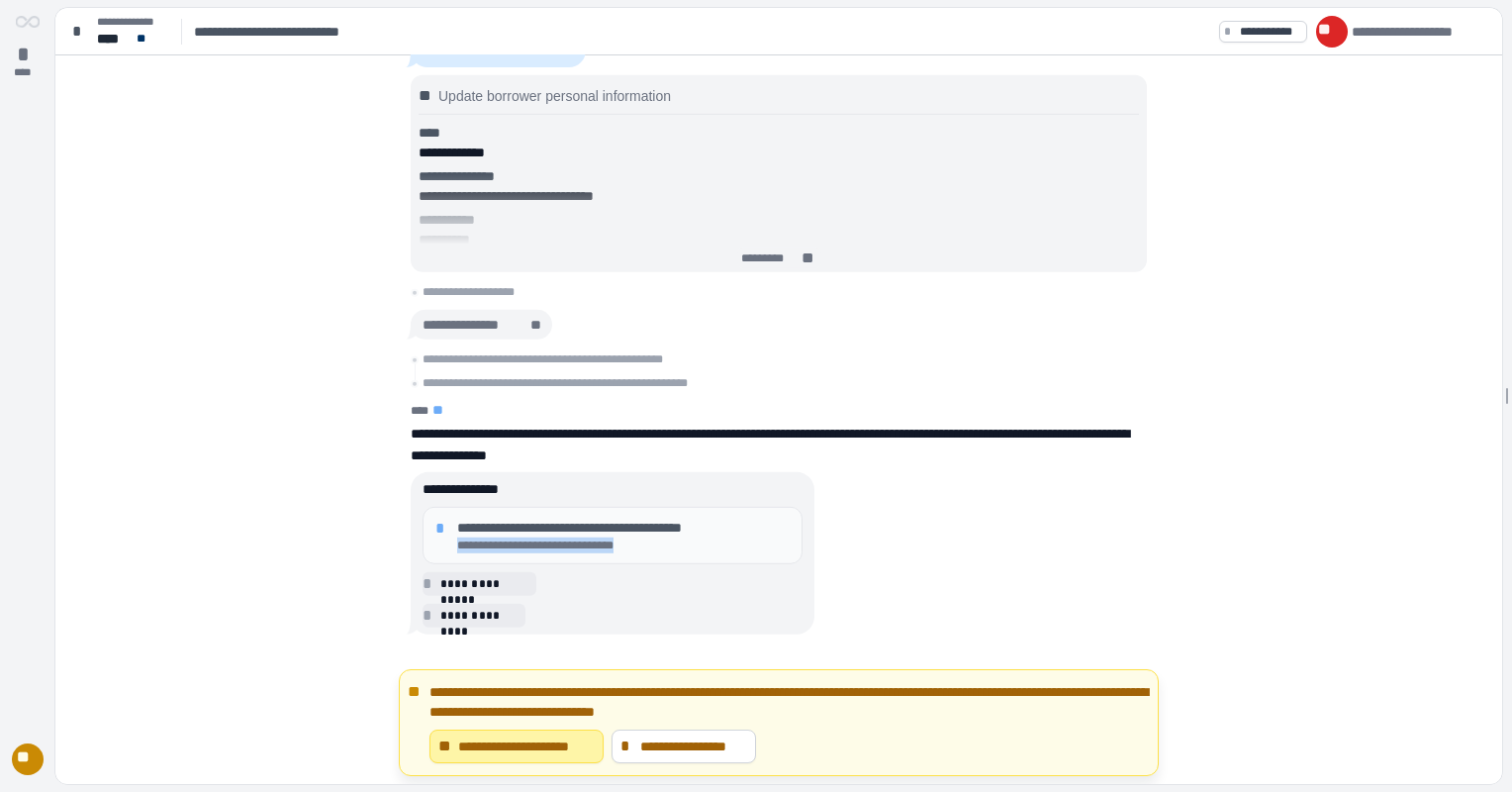 click on "**********" at bounding box center (526, 746) 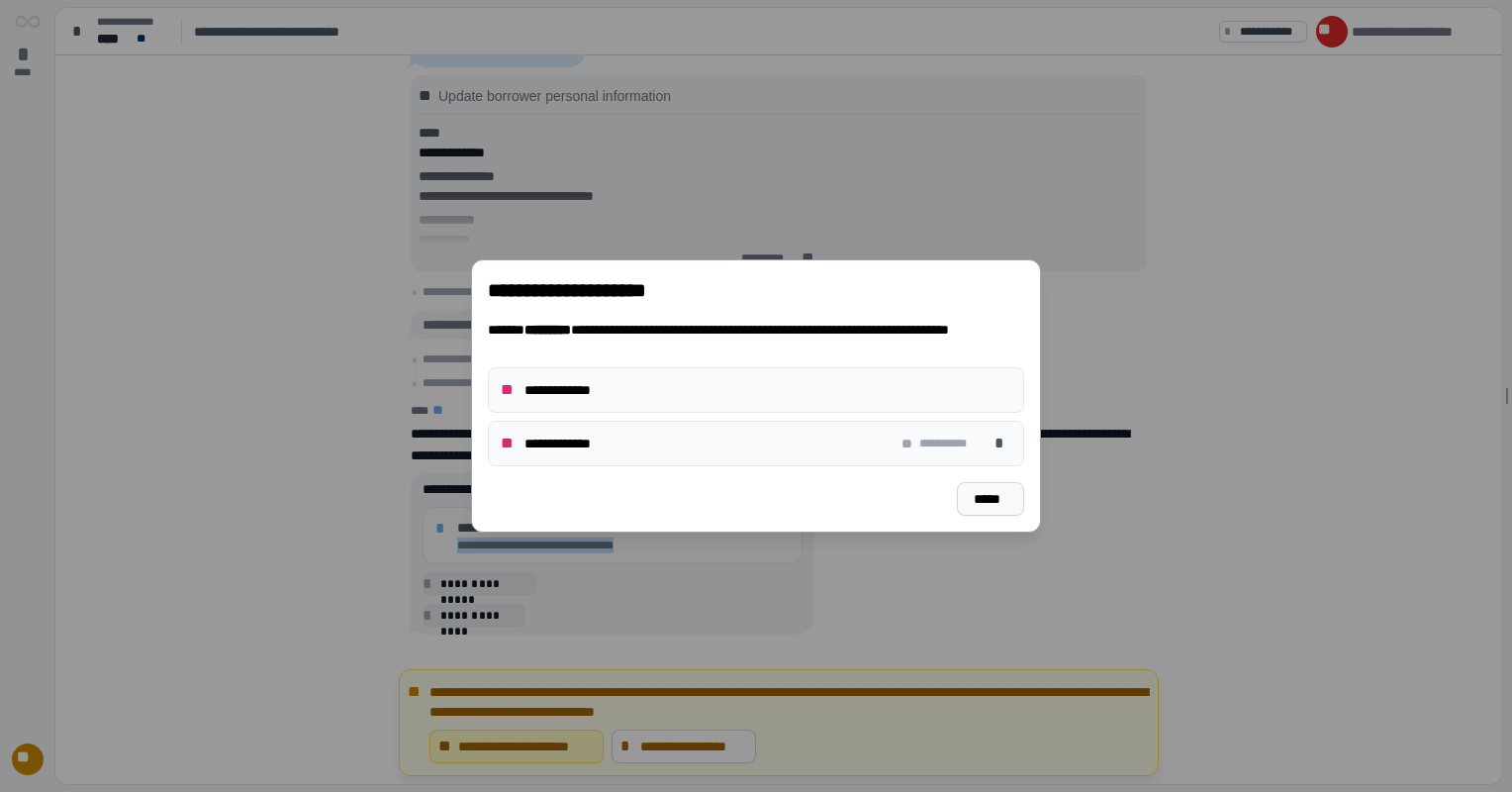 click on "*****" at bounding box center (991, 499) 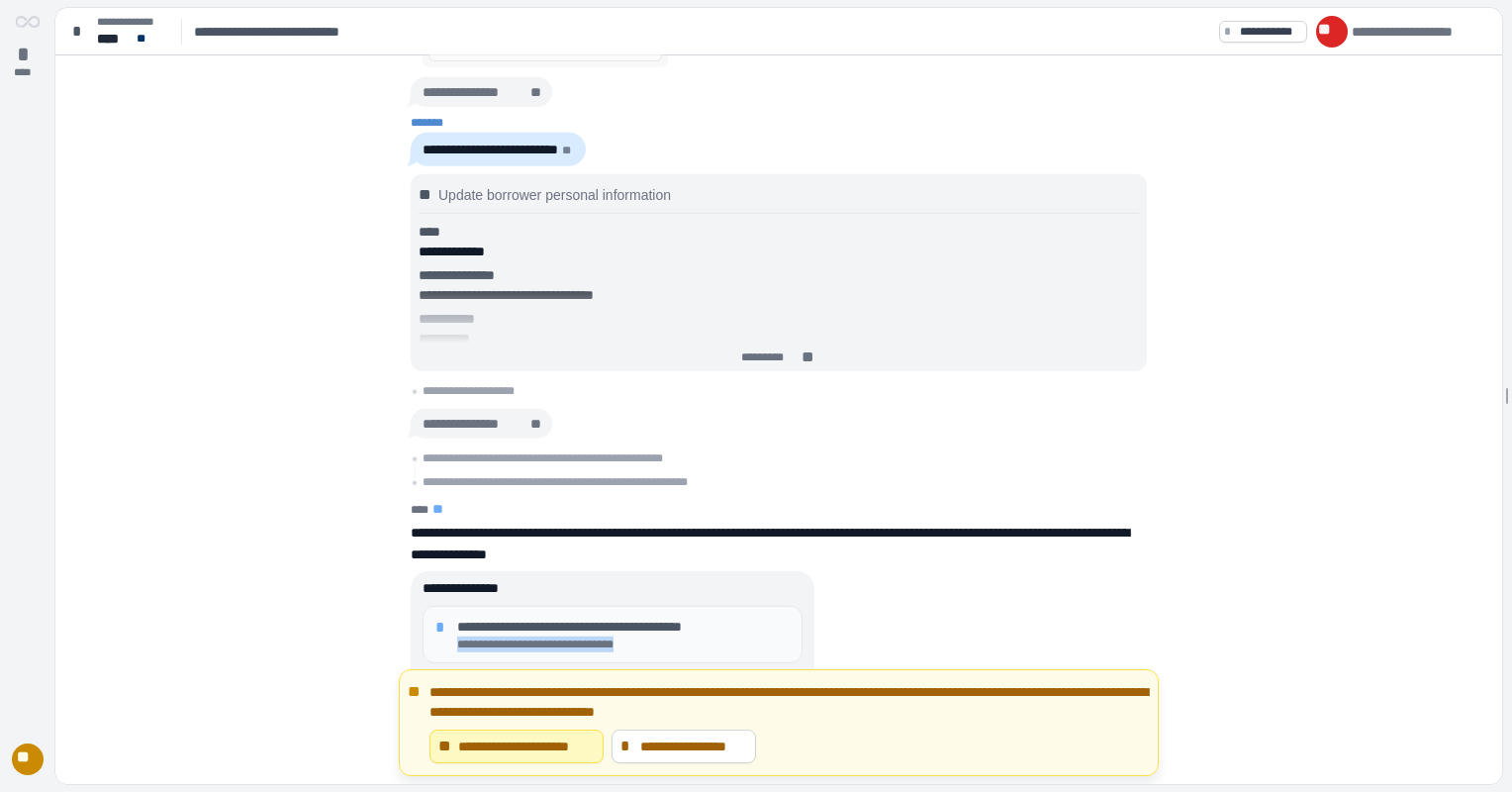 scroll, scrollTop: 0, scrollLeft: 0, axis: both 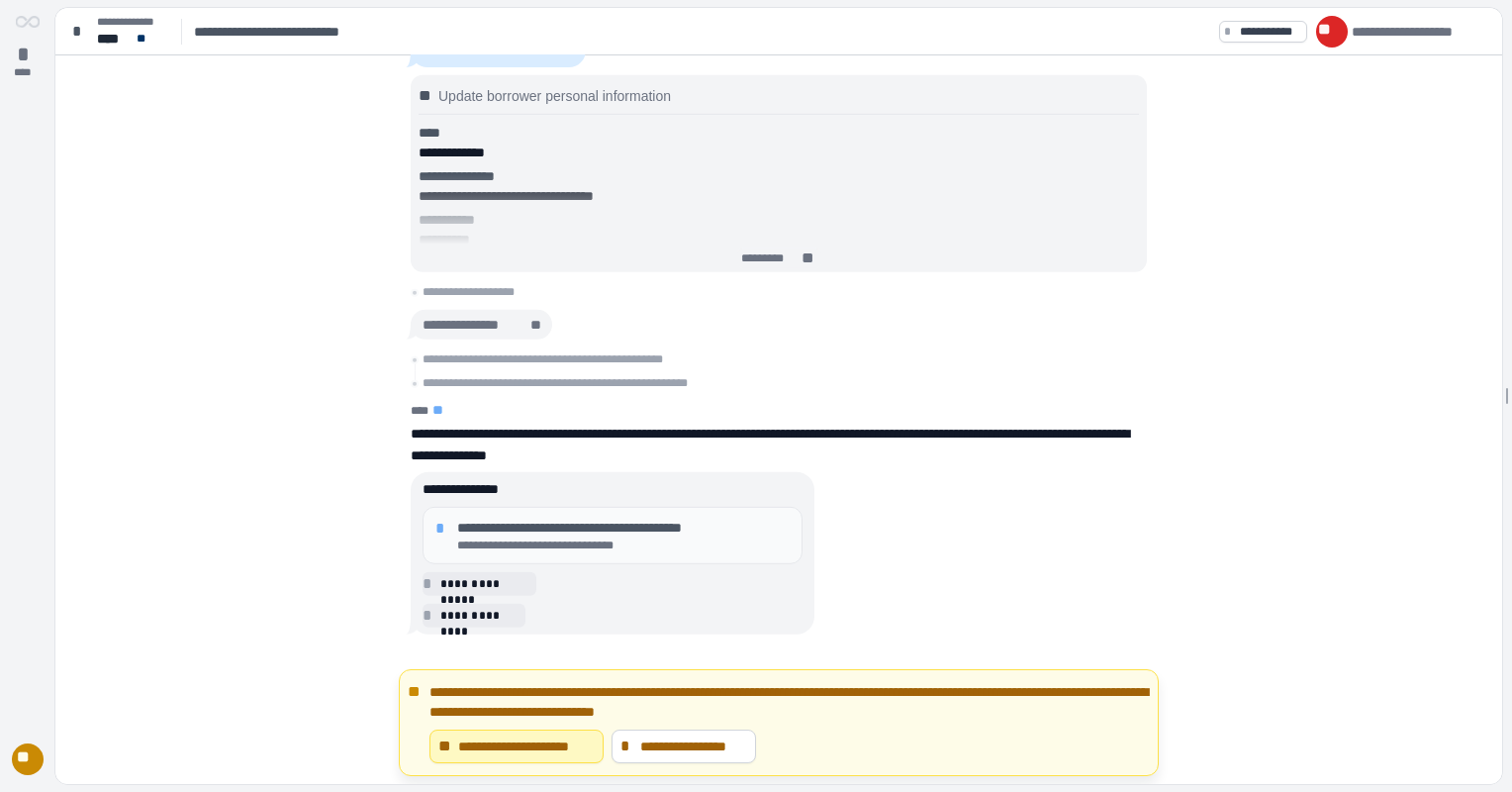 click on "**********" at bounding box center [773, 445] 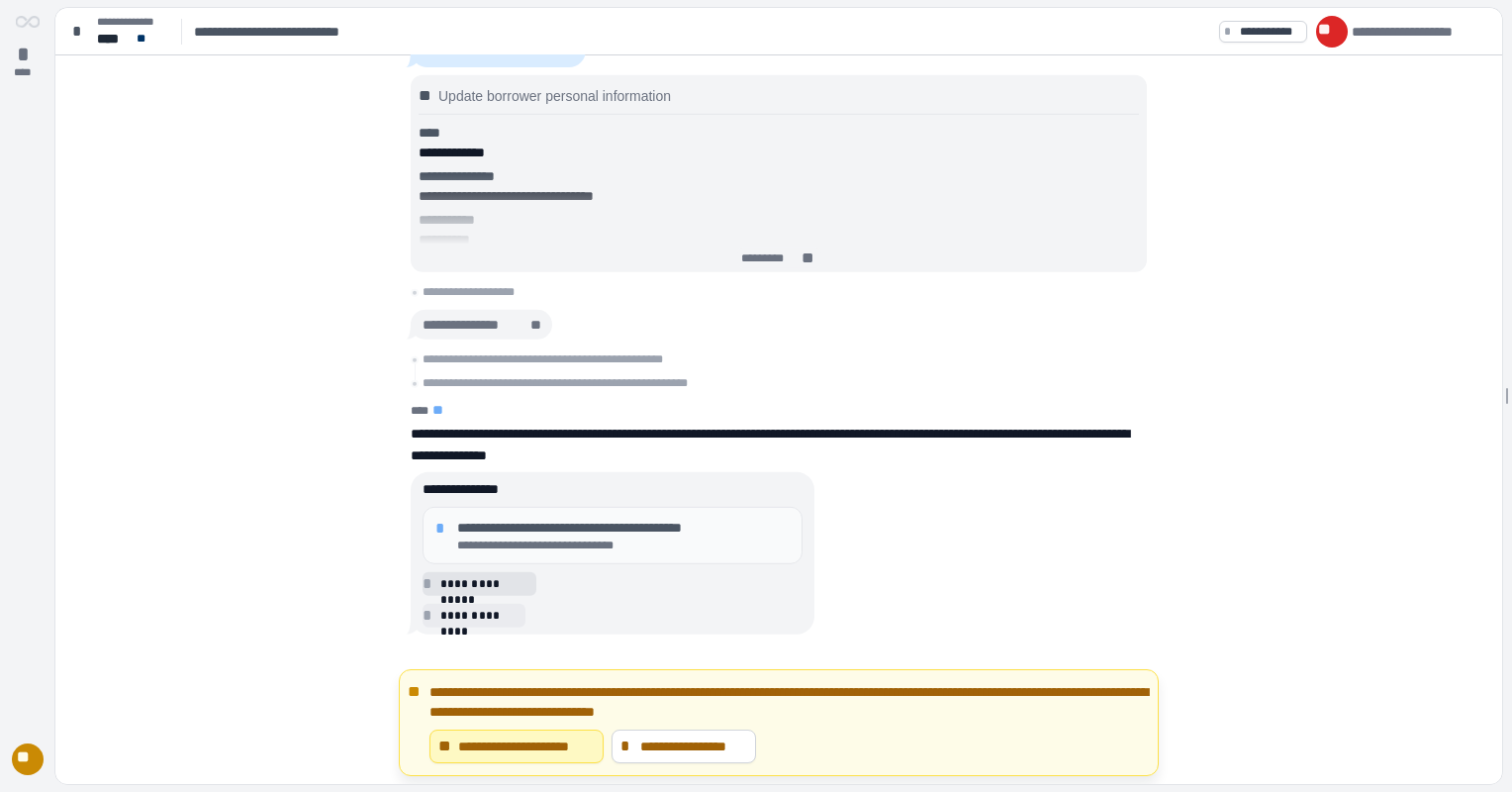 click on "**********" at bounding box center (485, 584) 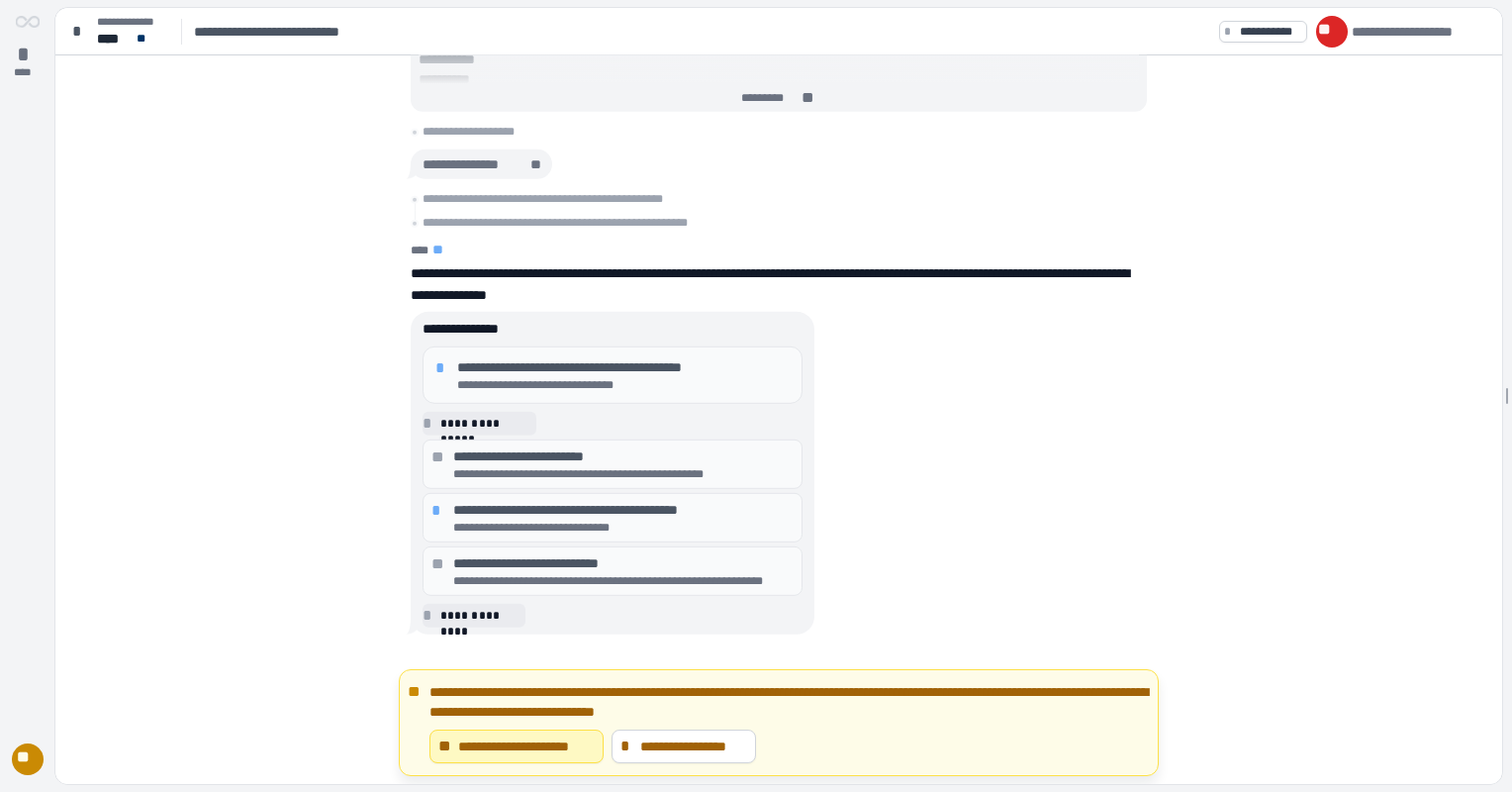 click on "*" at bounding box center (439, 510) 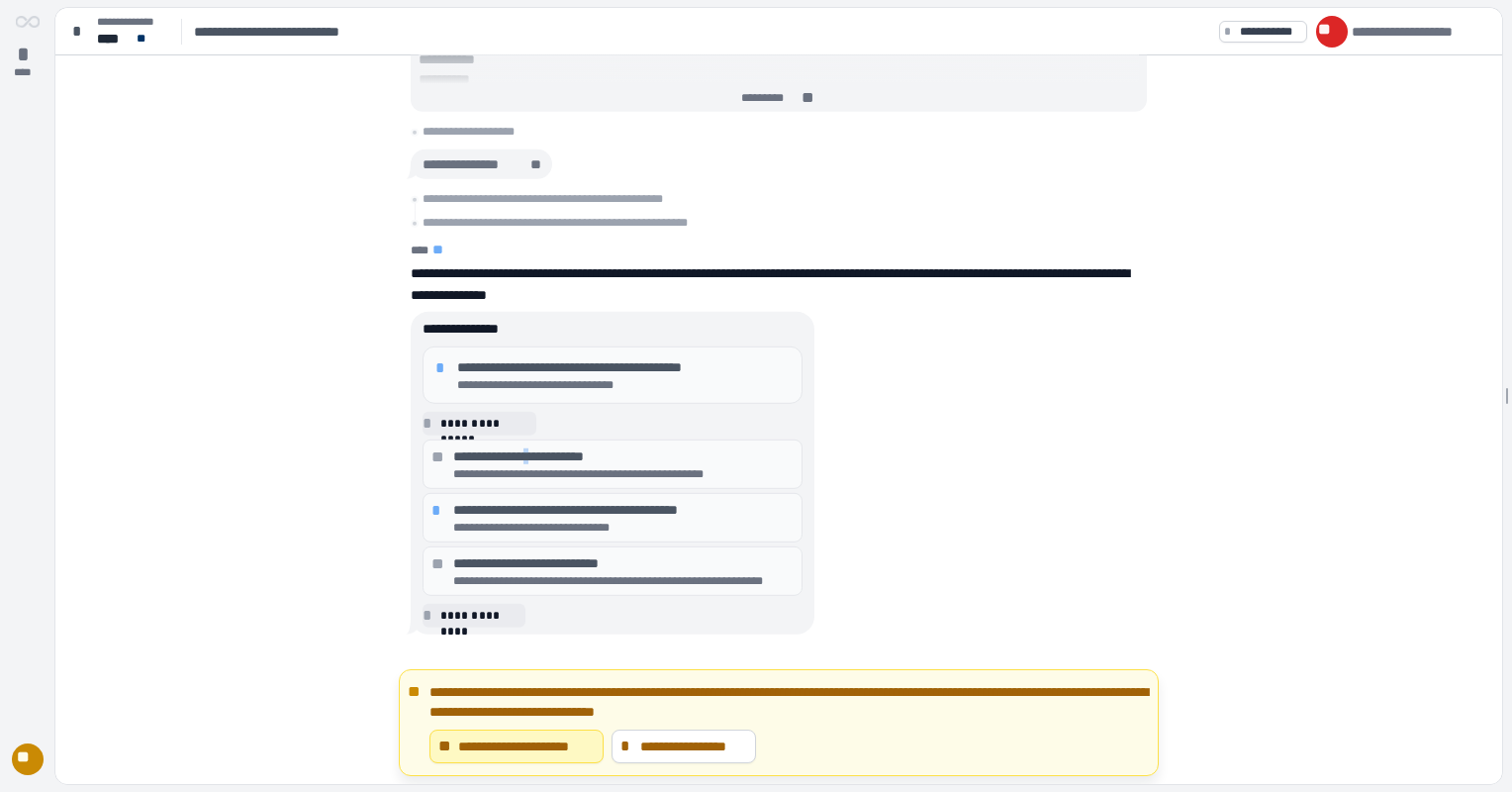 click on "**********" at bounding box center (613, 464) 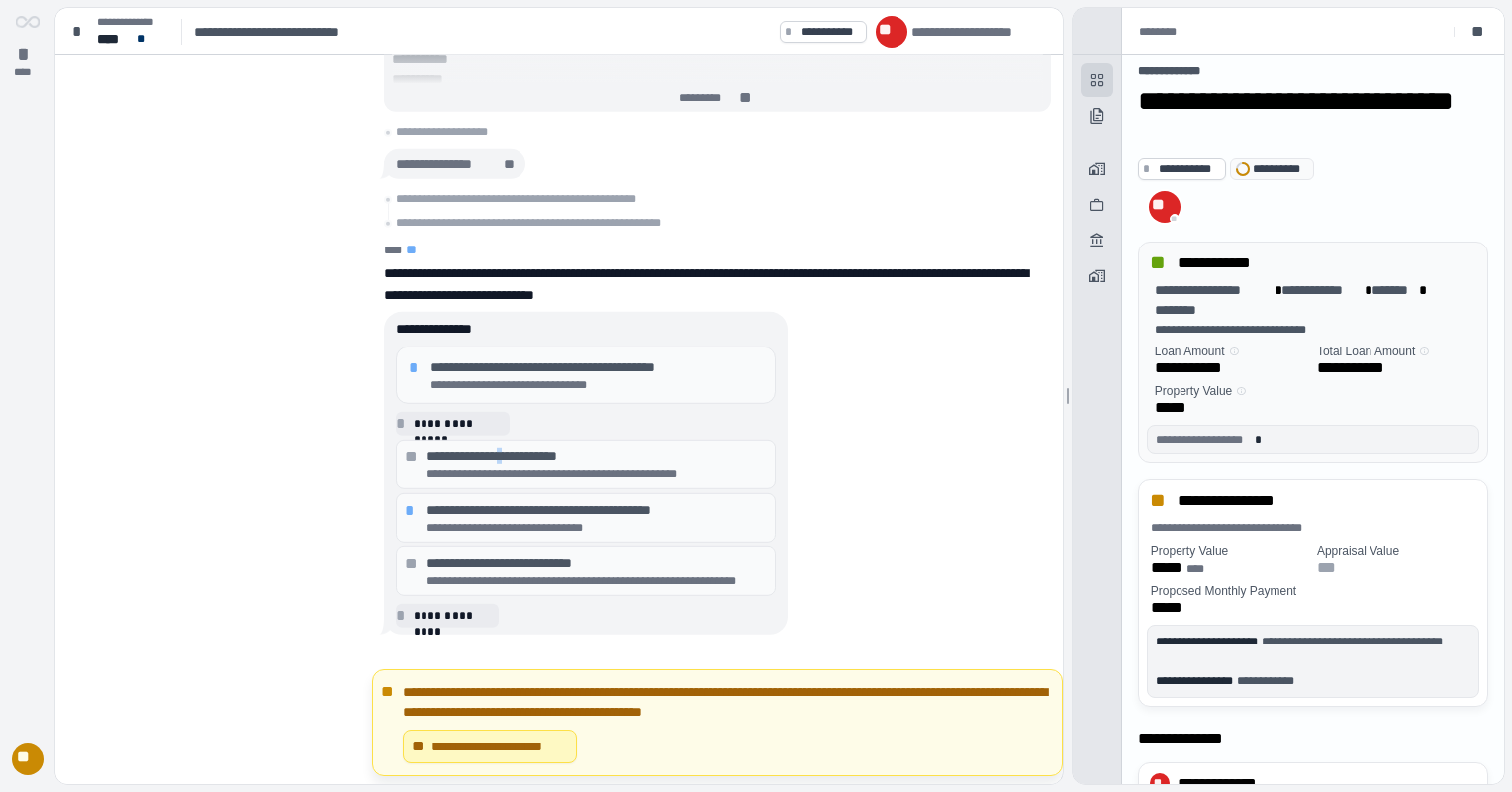 scroll, scrollTop: 0, scrollLeft: 0, axis: both 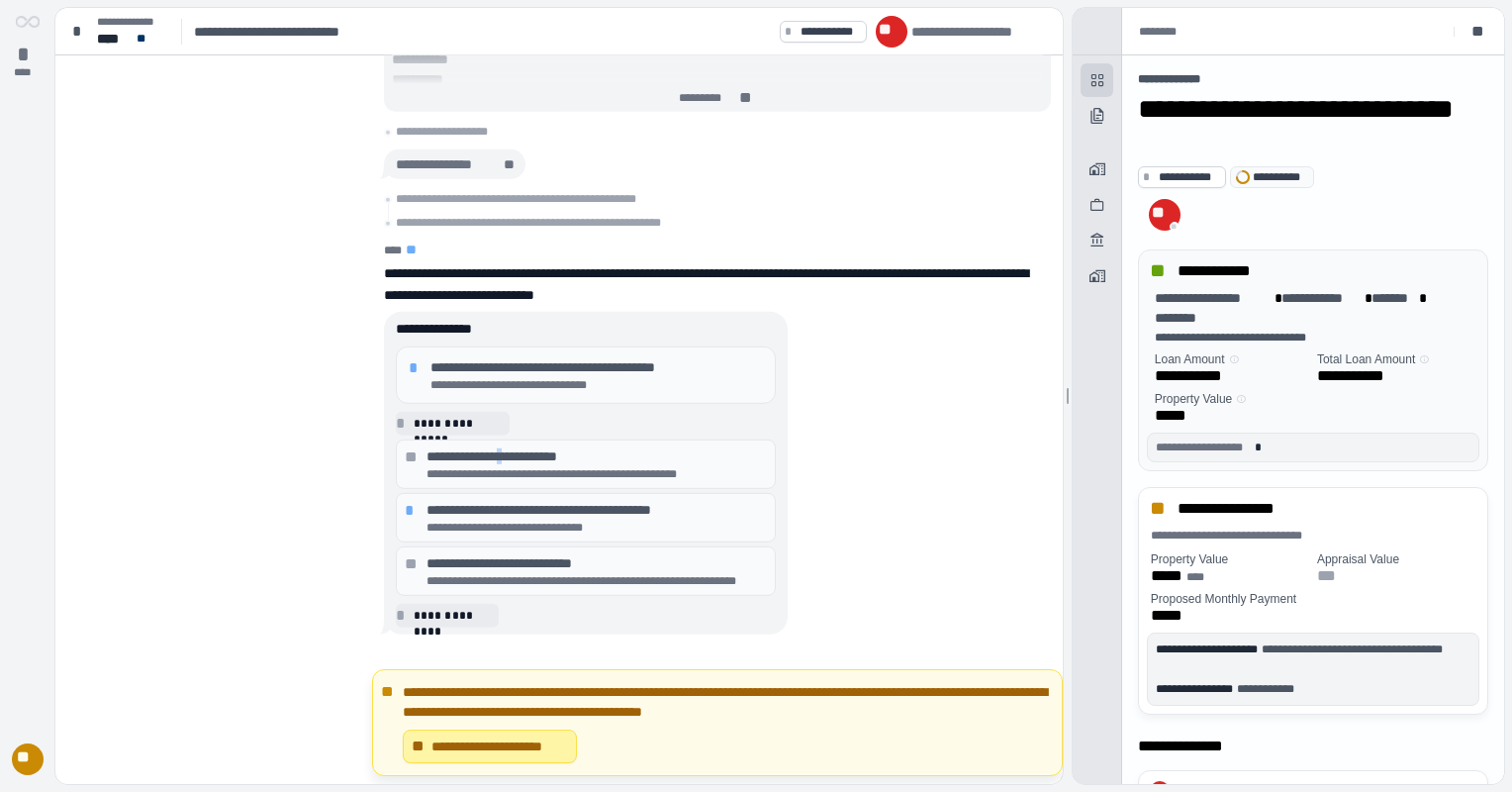 click on "**********" at bounding box center (500, 746) 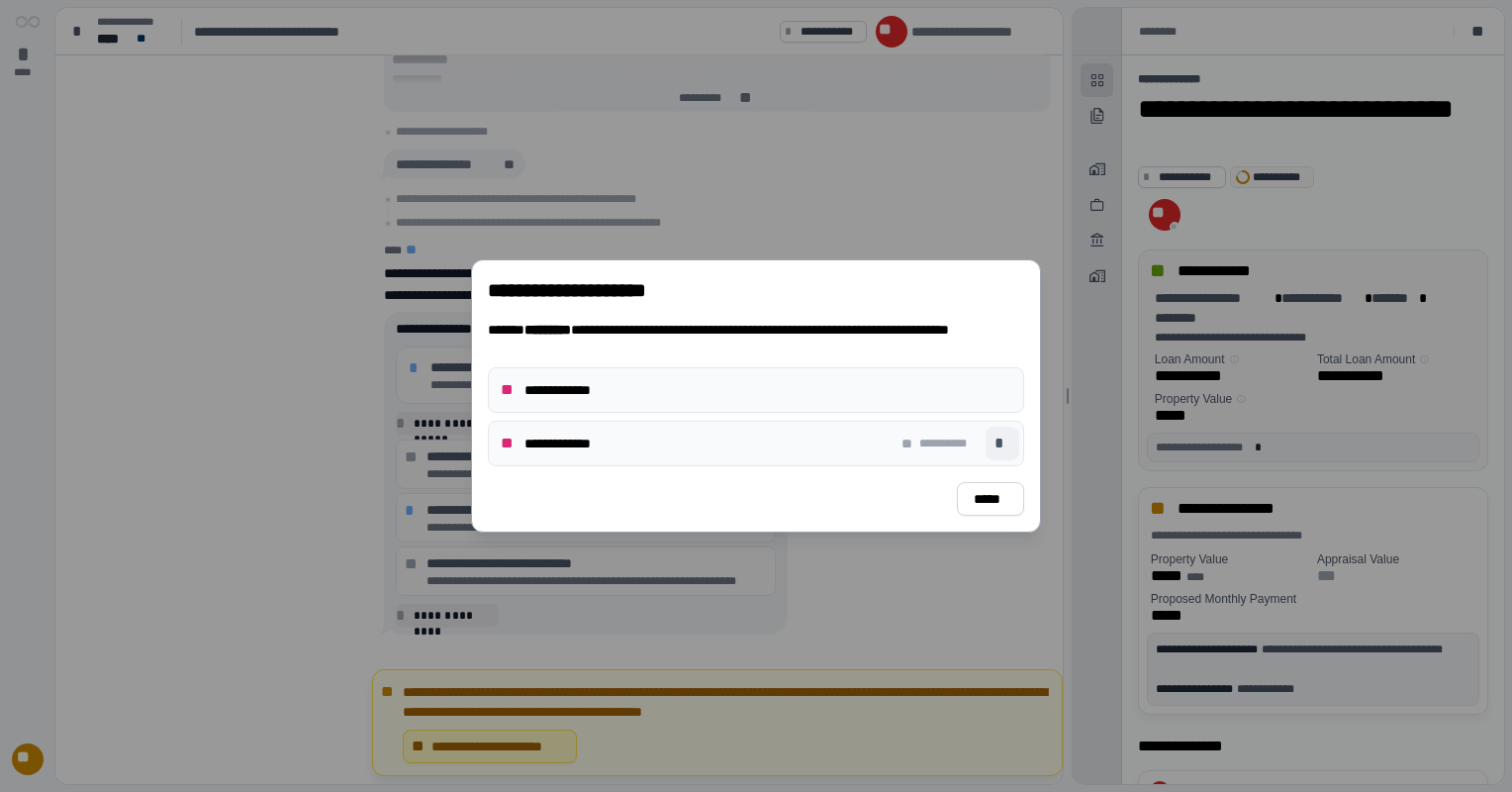 click on "*" at bounding box center (1002, 444) 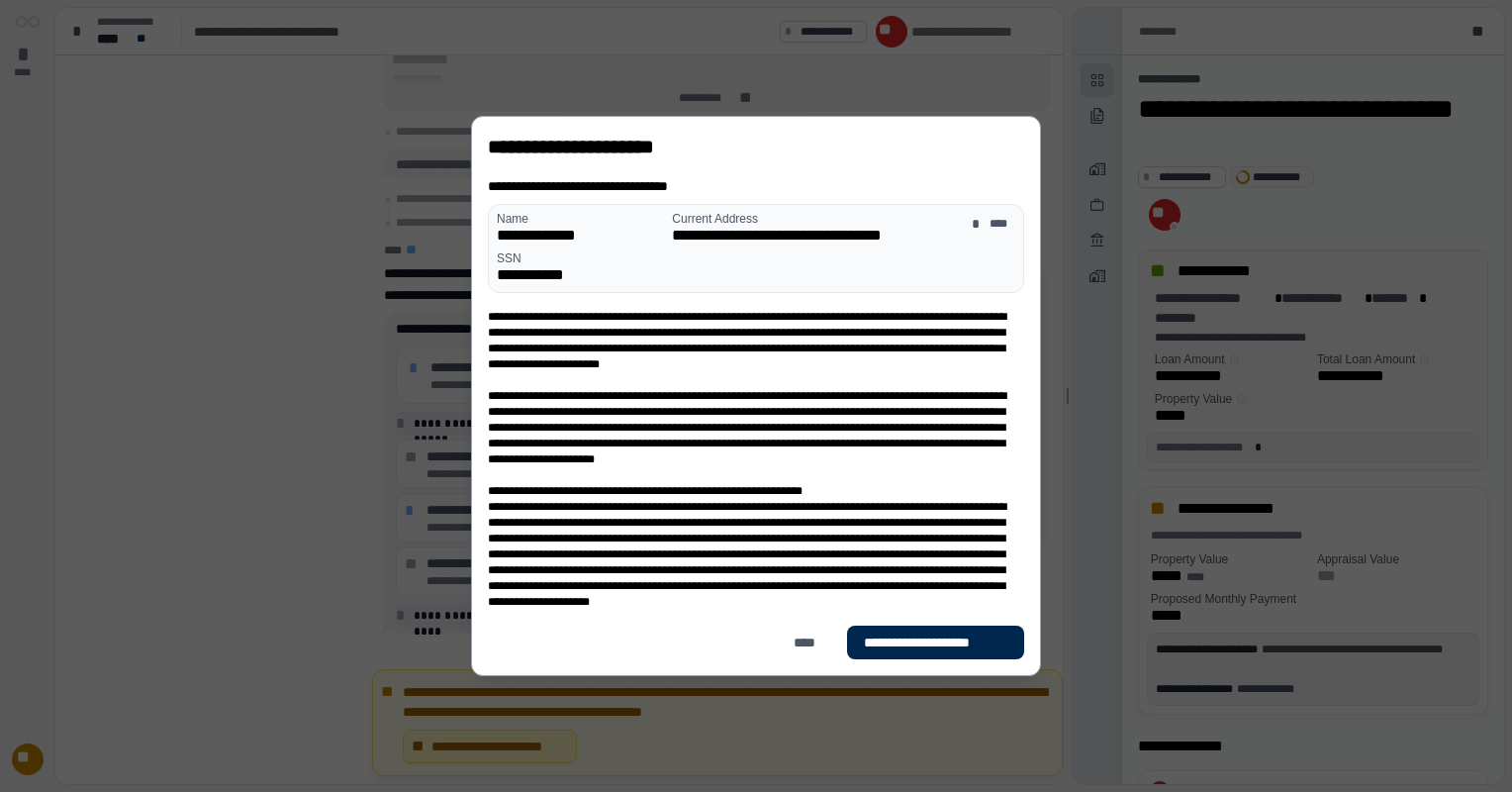click on "**********" at bounding box center [935, 643] 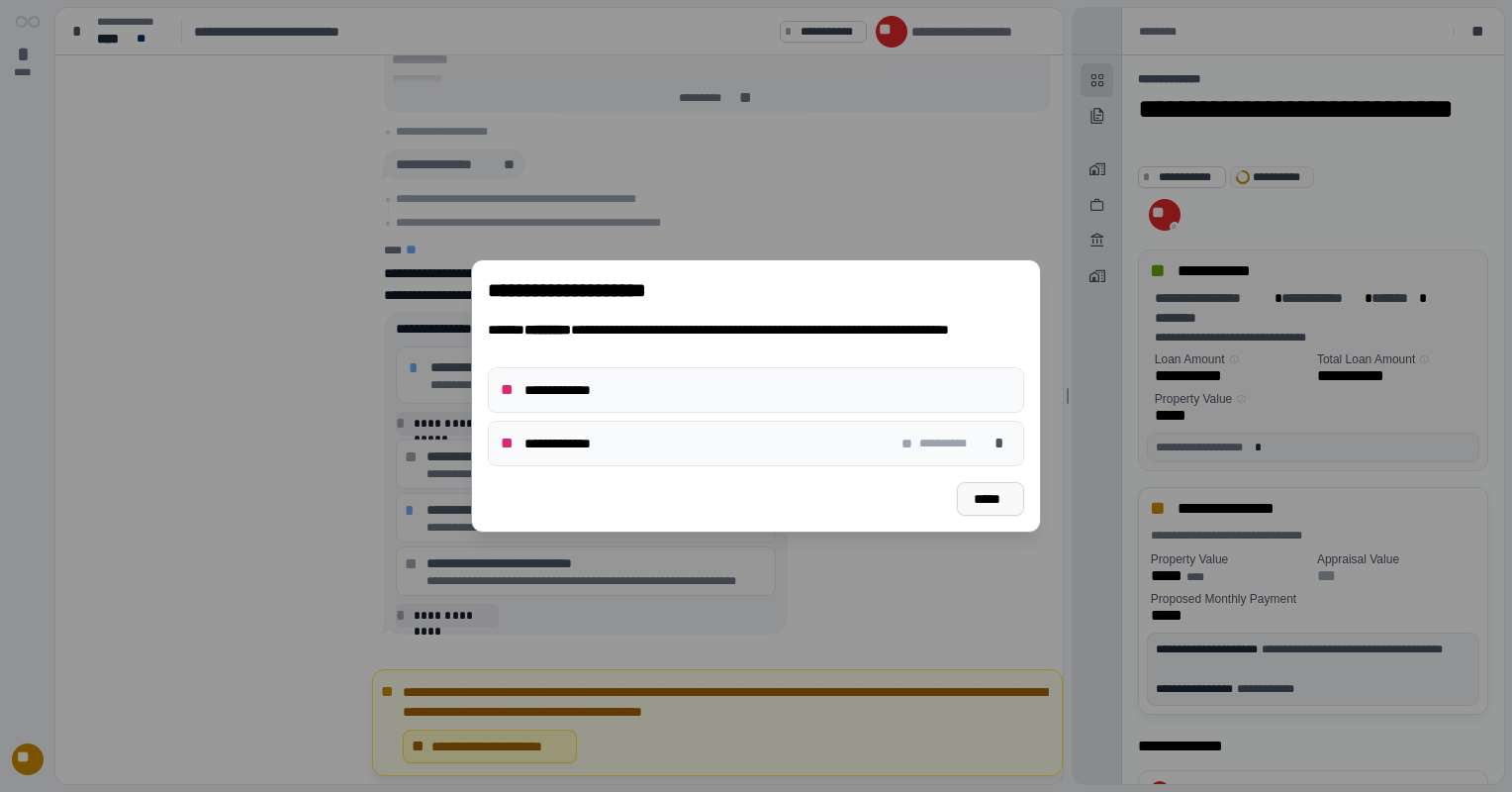 click on "*****" at bounding box center [991, 499] 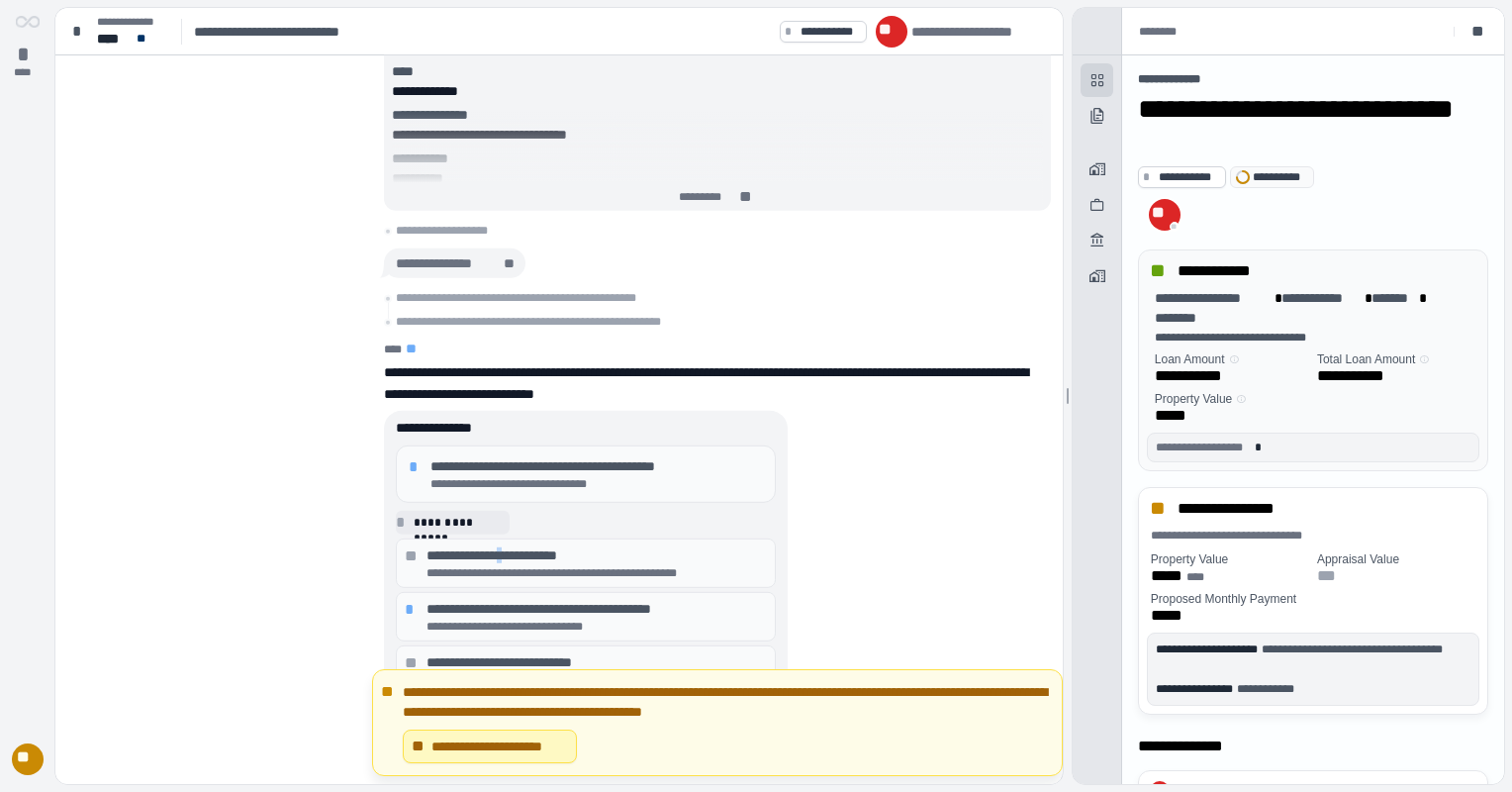 scroll, scrollTop: 0, scrollLeft: 0, axis: both 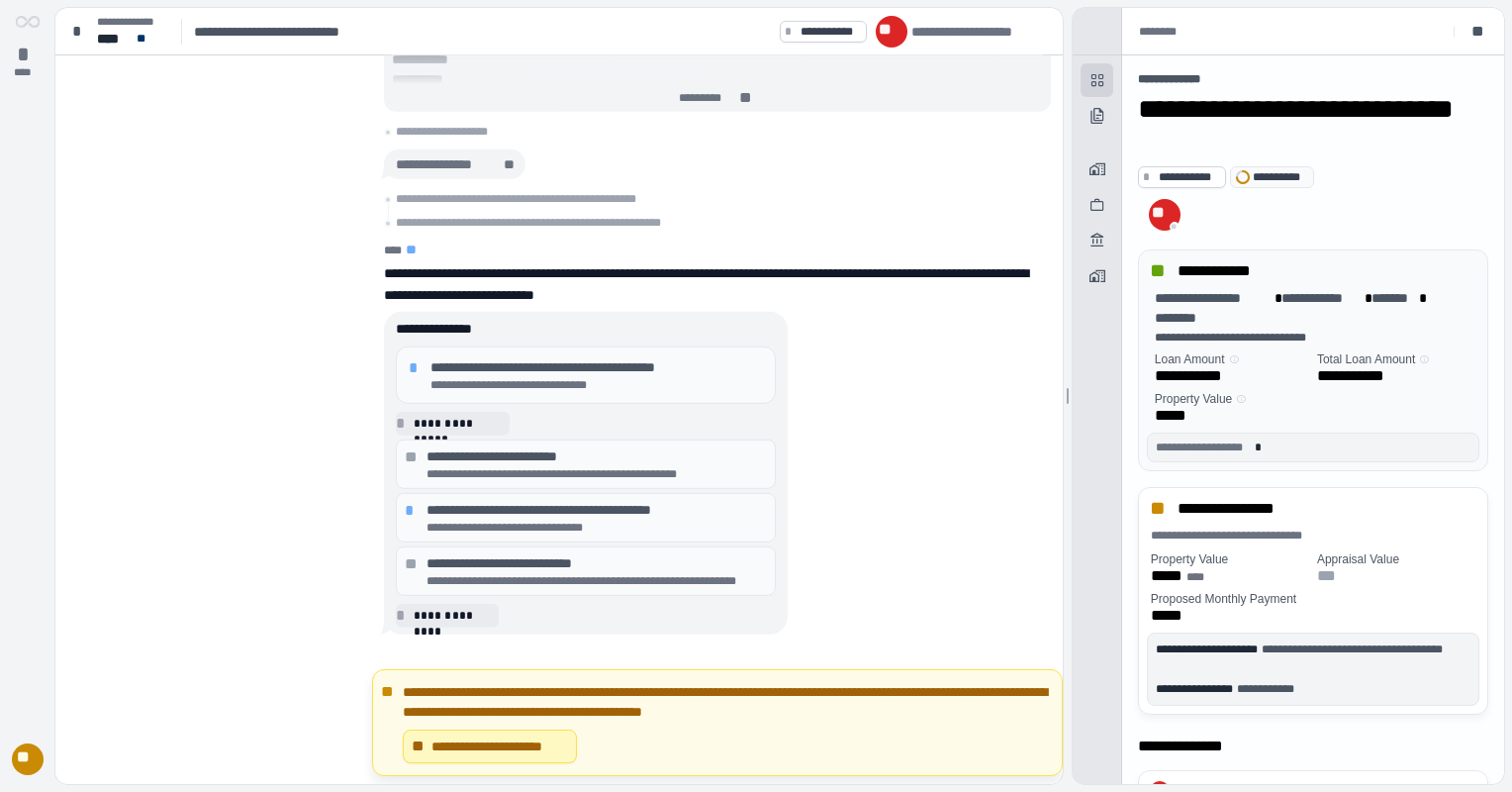 drag, startPoint x: 568, startPoint y: 472, endPoint x: 558, endPoint y: 471, distance: 10.049876 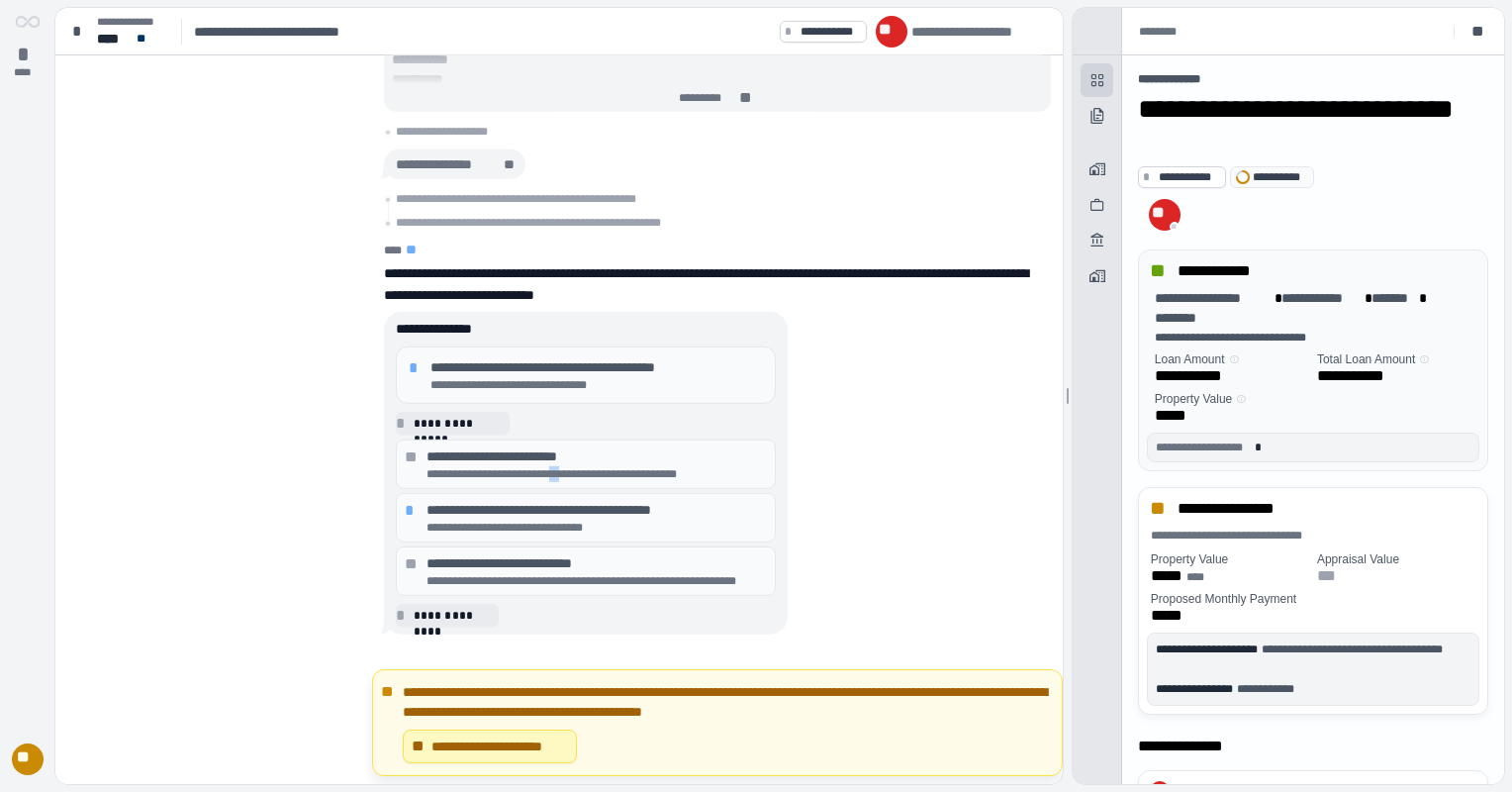 click on "*" at bounding box center [404, 424] 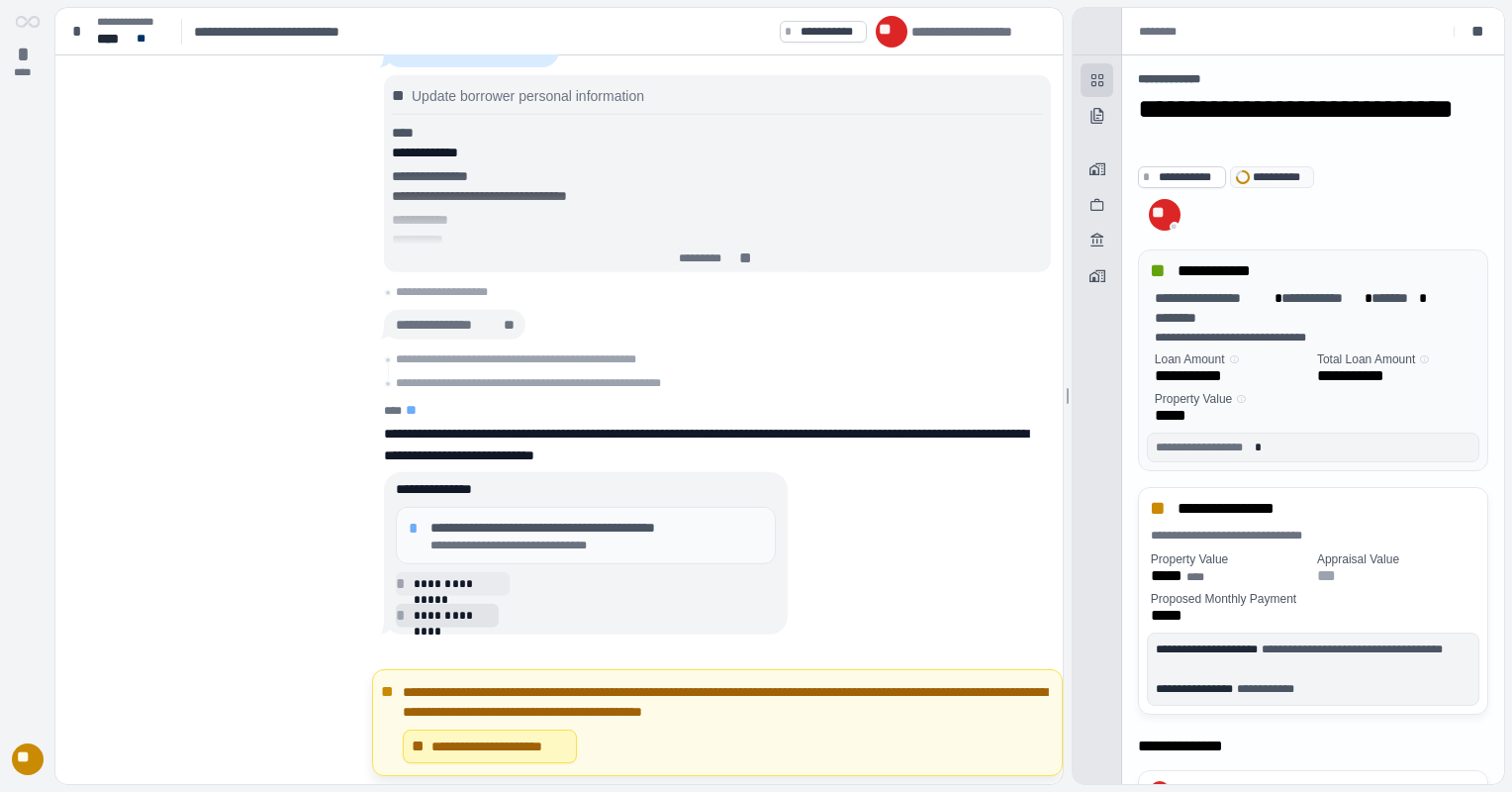 click on "**********" at bounding box center (447, 616) 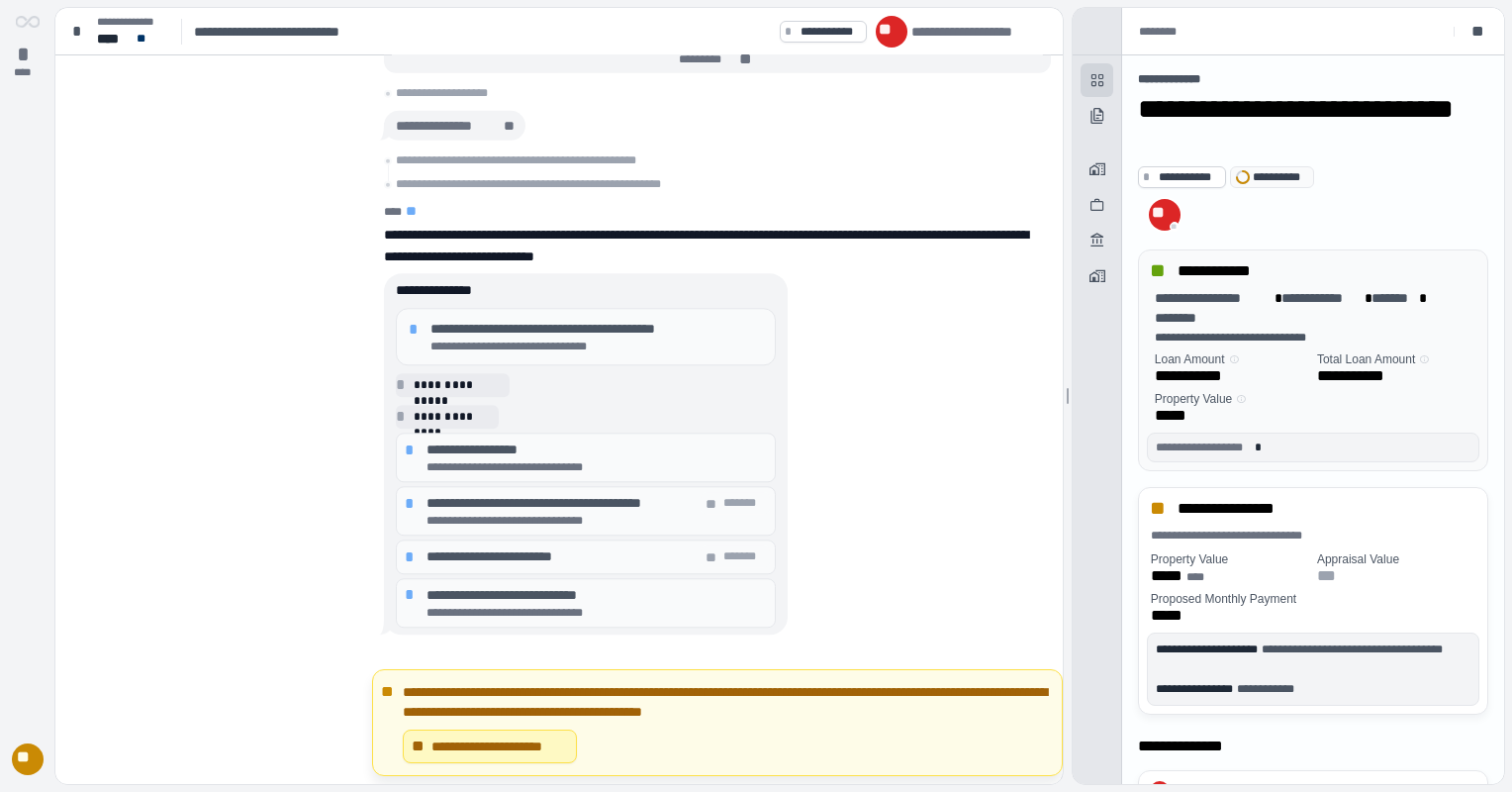 click on "**********" at bounding box center (597, 467) 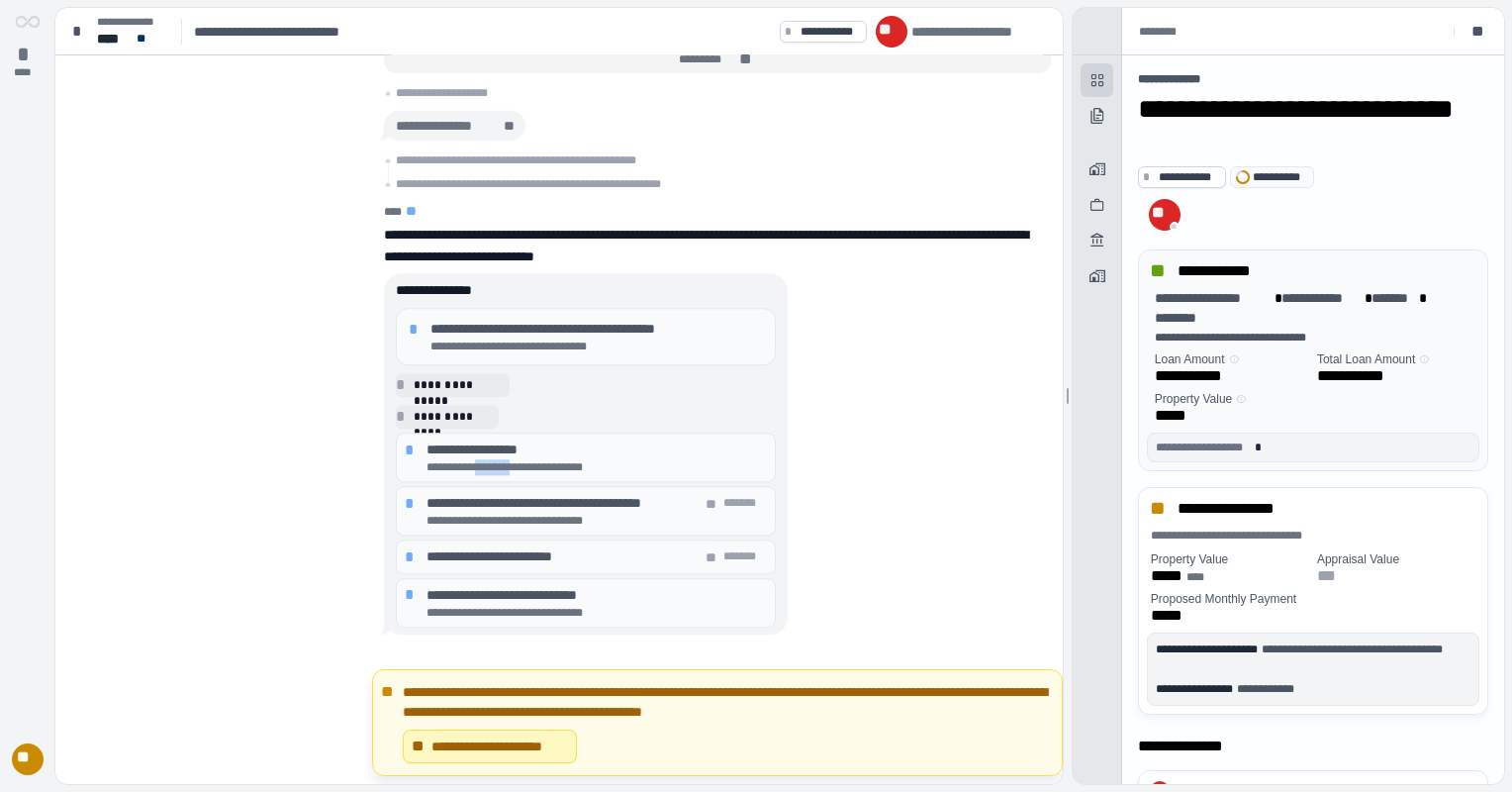 click on "**********" at bounding box center [597, 467] 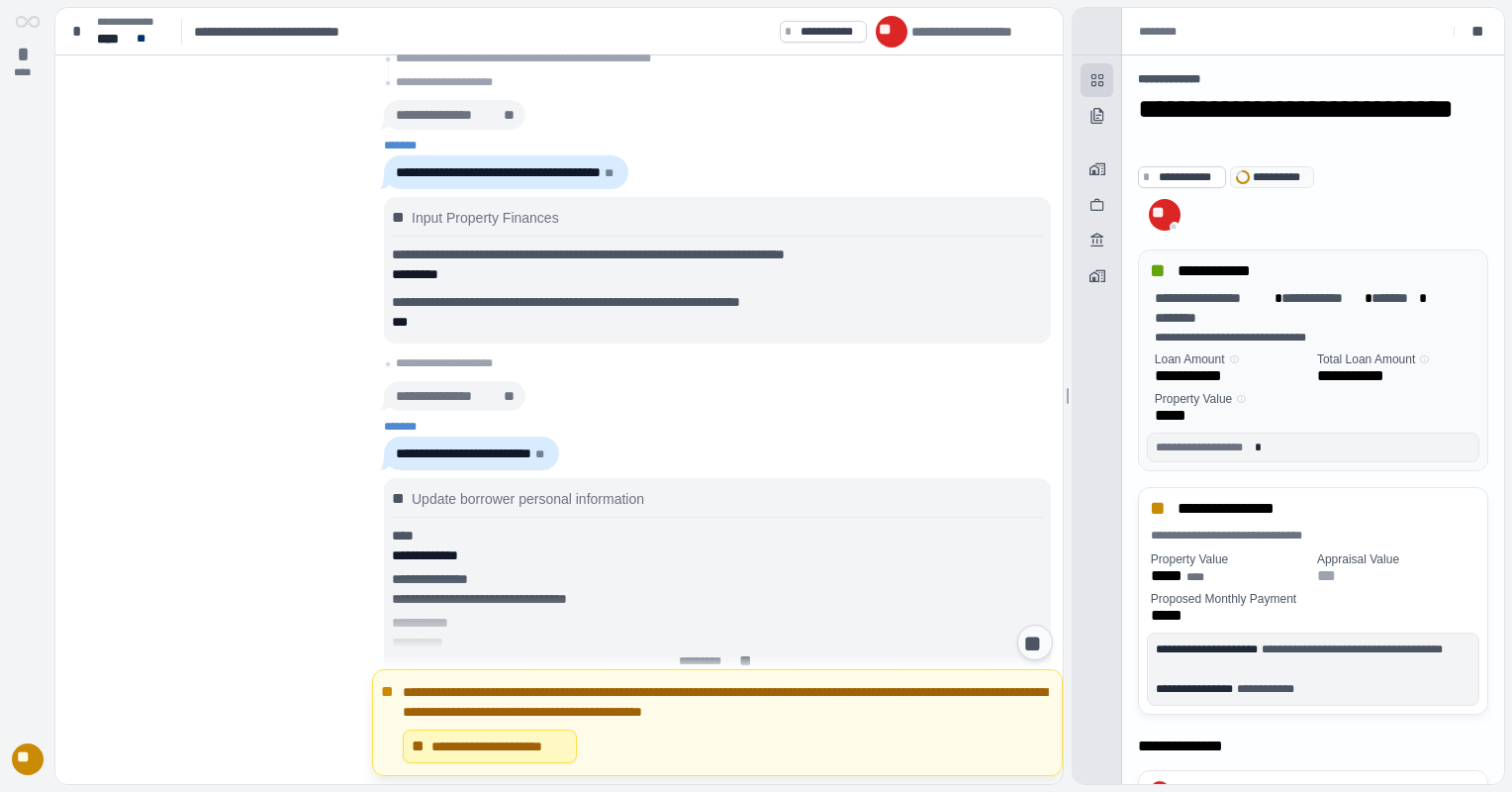 scroll, scrollTop: 2807, scrollLeft: 0, axis: vertical 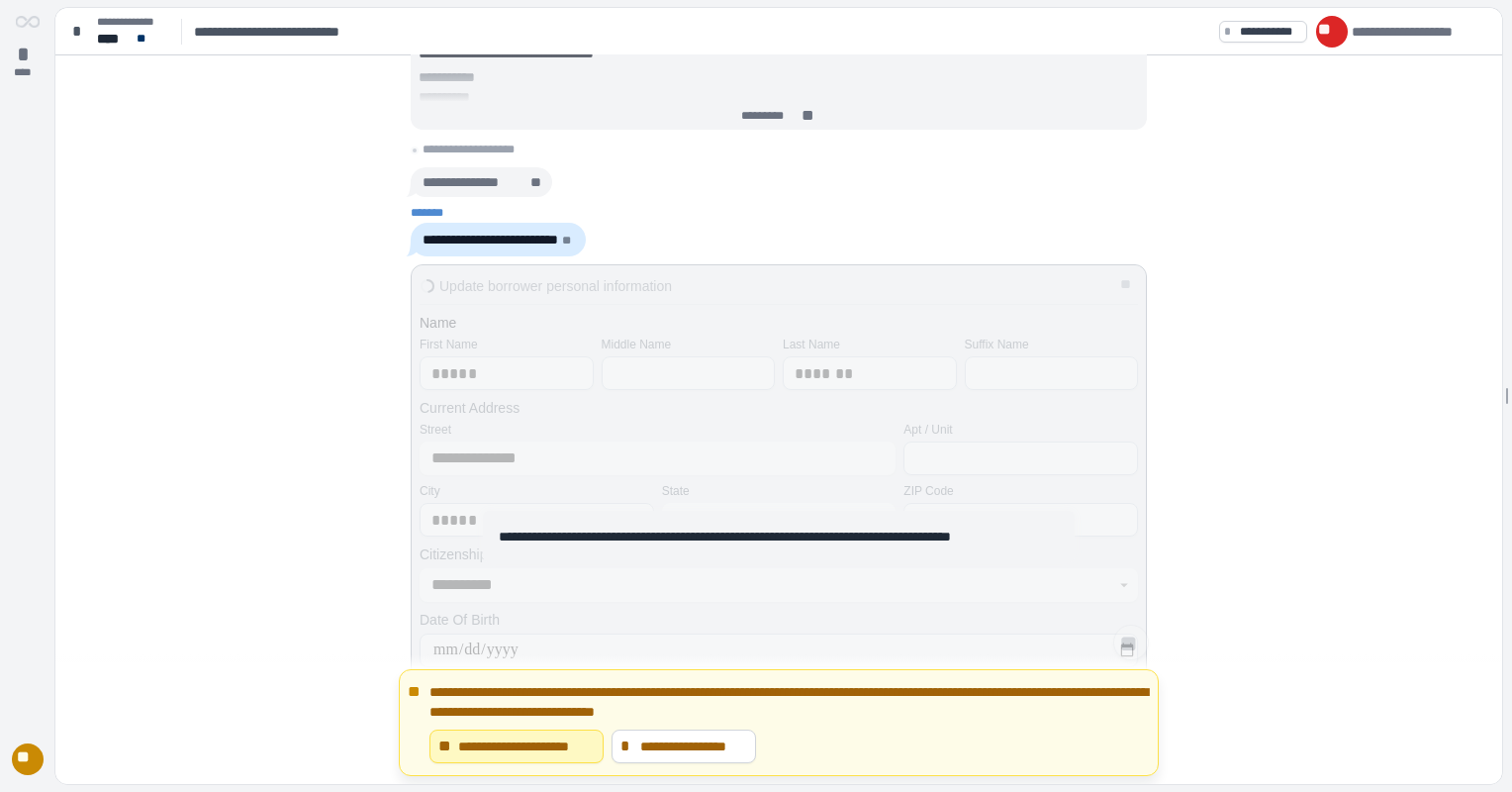 click on "**" at bounding box center (1131, 644) 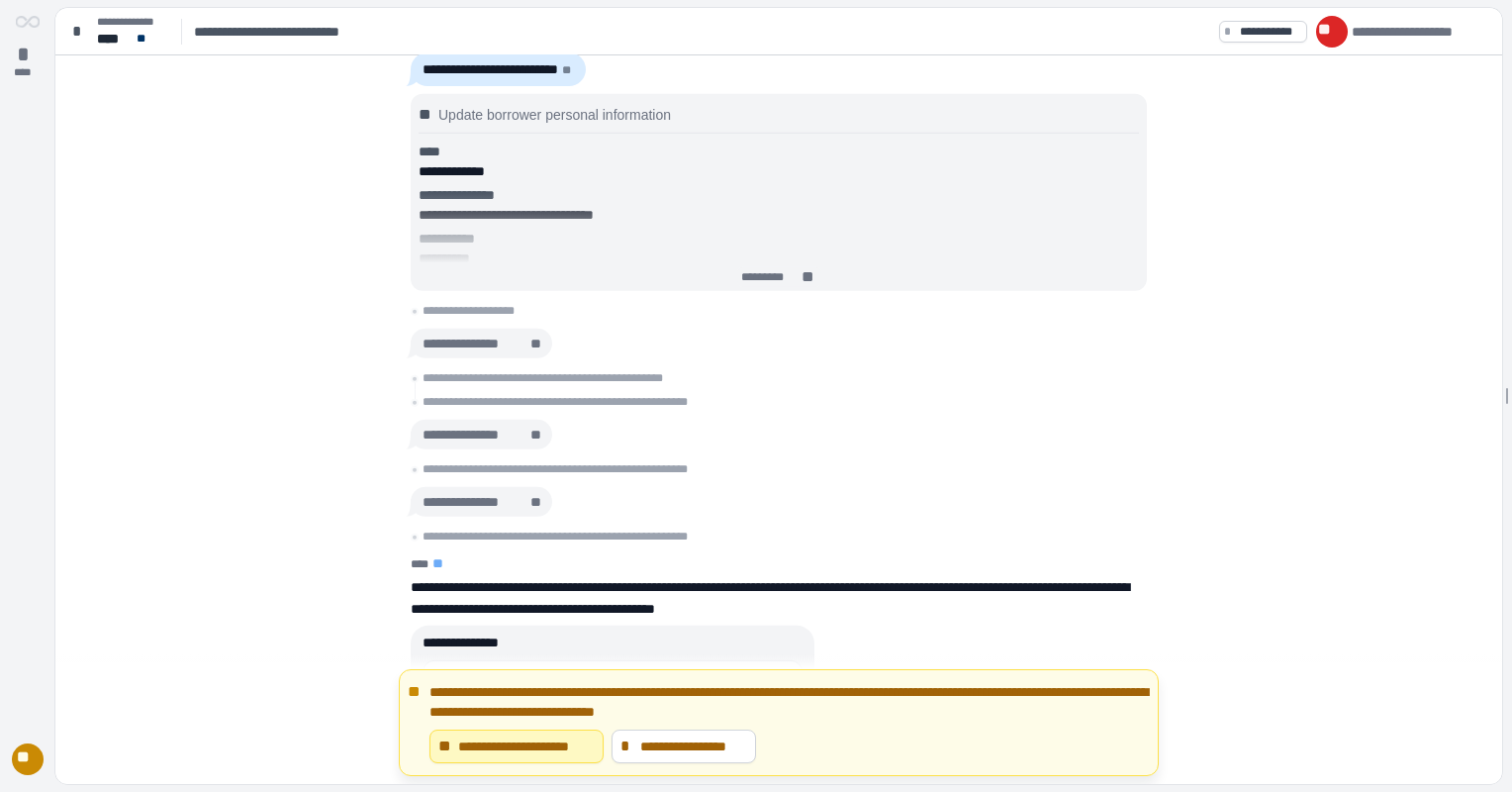 scroll, scrollTop: 0, scrollLeft: 0, axis: both 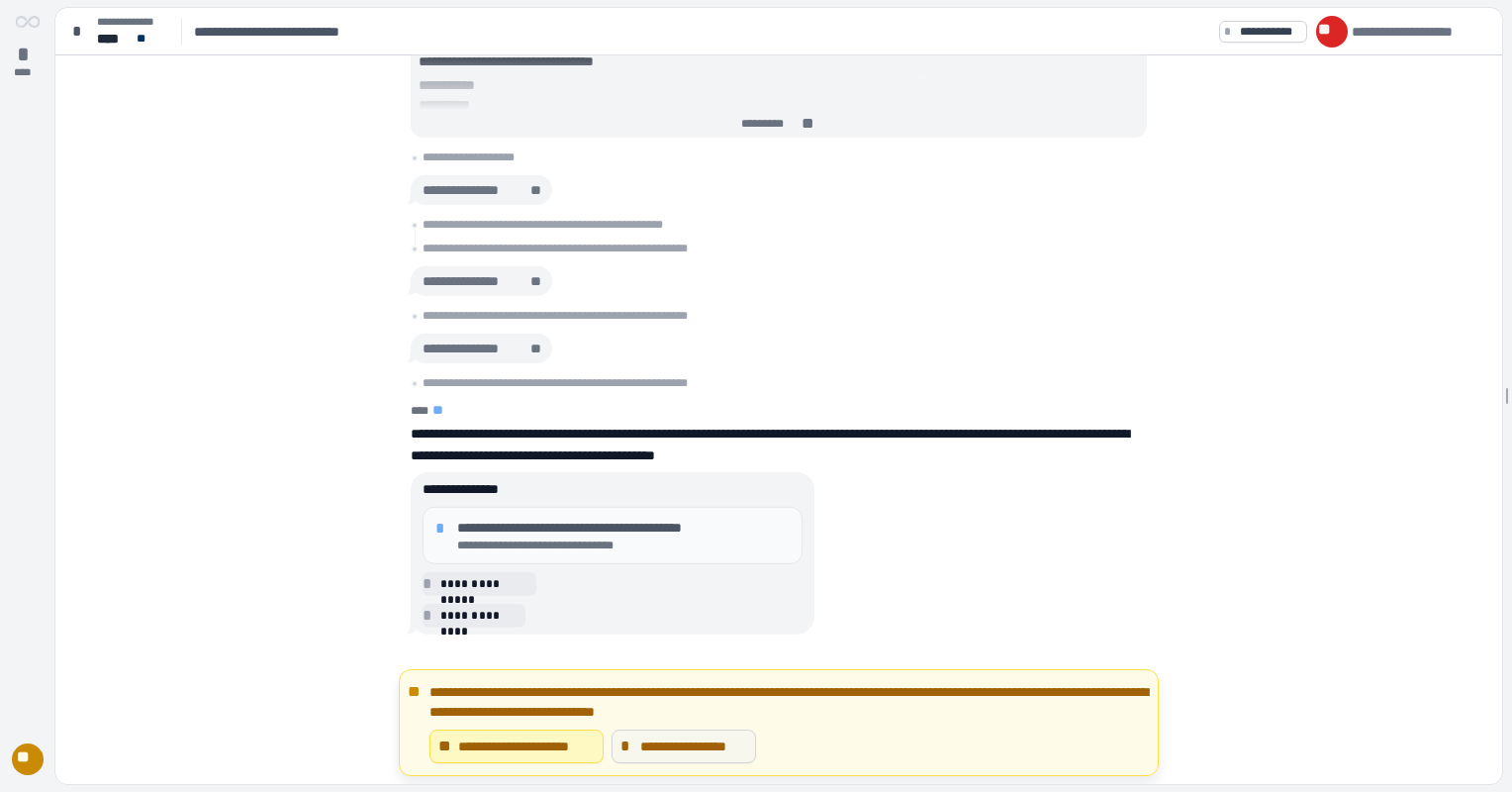 click on "**********" at bounding box center [693, 746] 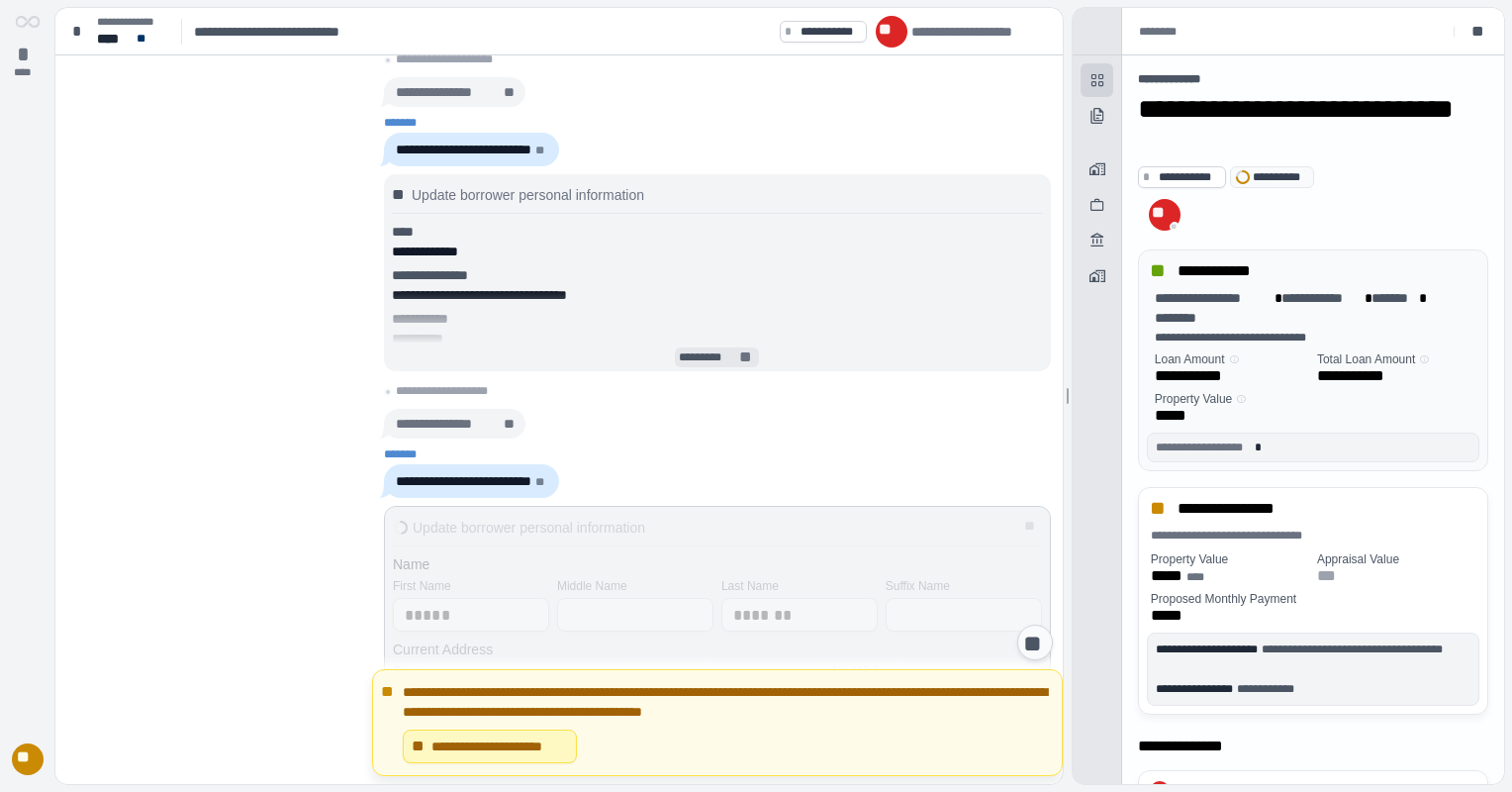 scroll, scrollTop: 2178, scrollLeft: 0, axis: vertical 